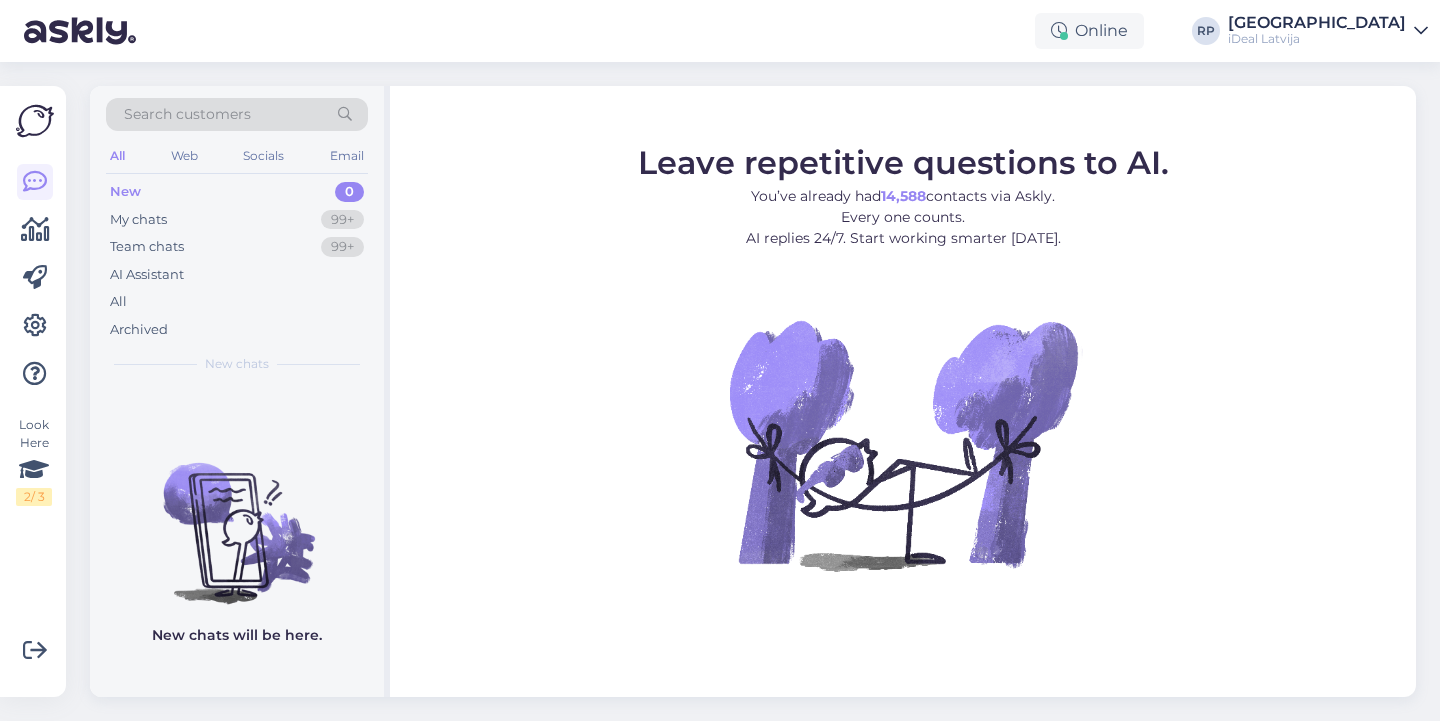 scroll, scrollTop: 0, scrollLeft: 0, axis: both 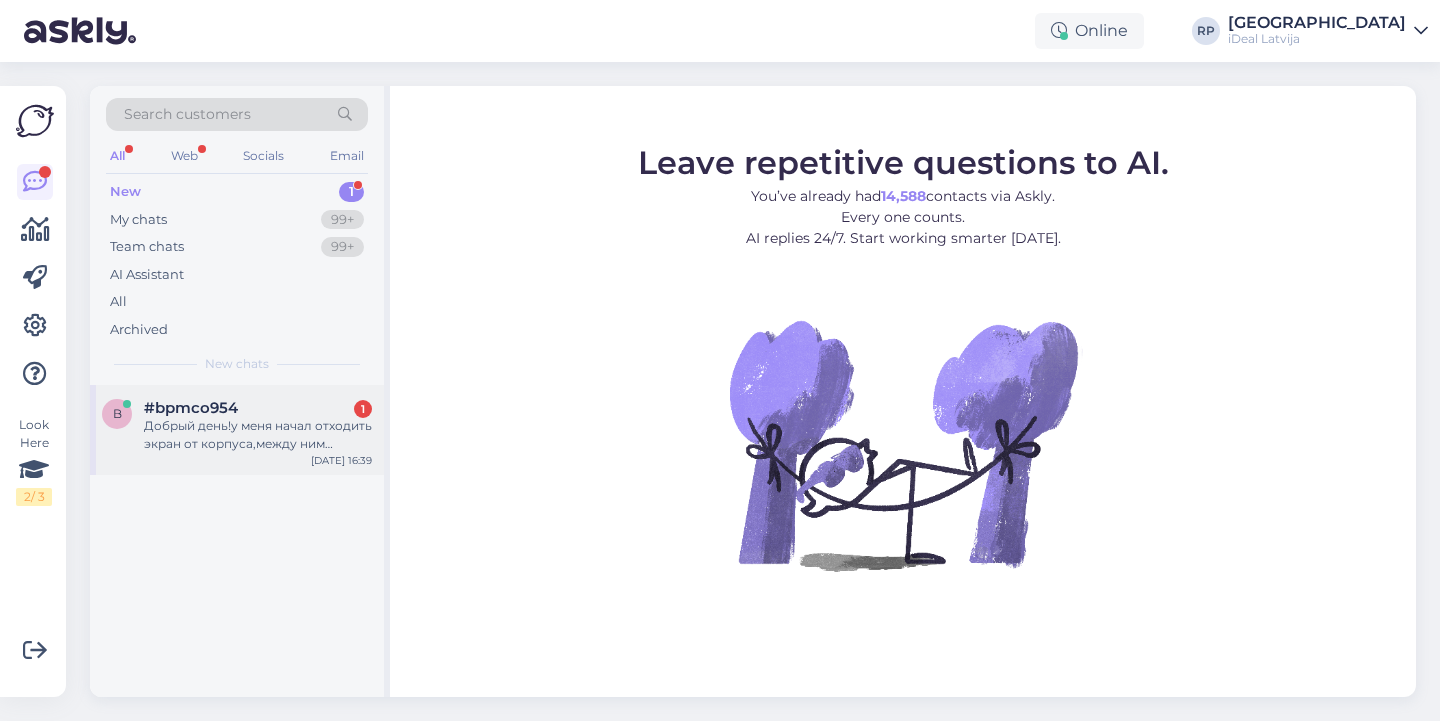 click on "Добрый день!у меня начал отходить экран от корпуса,между ним образуется щель и скапливается грязь,телефон 16 pro max.Телефон был куплен в rd electronics меньше года назад.Работает ли в таком случае гарантия от Apple на исправление проблемы?" at bounding box center [258, 435] 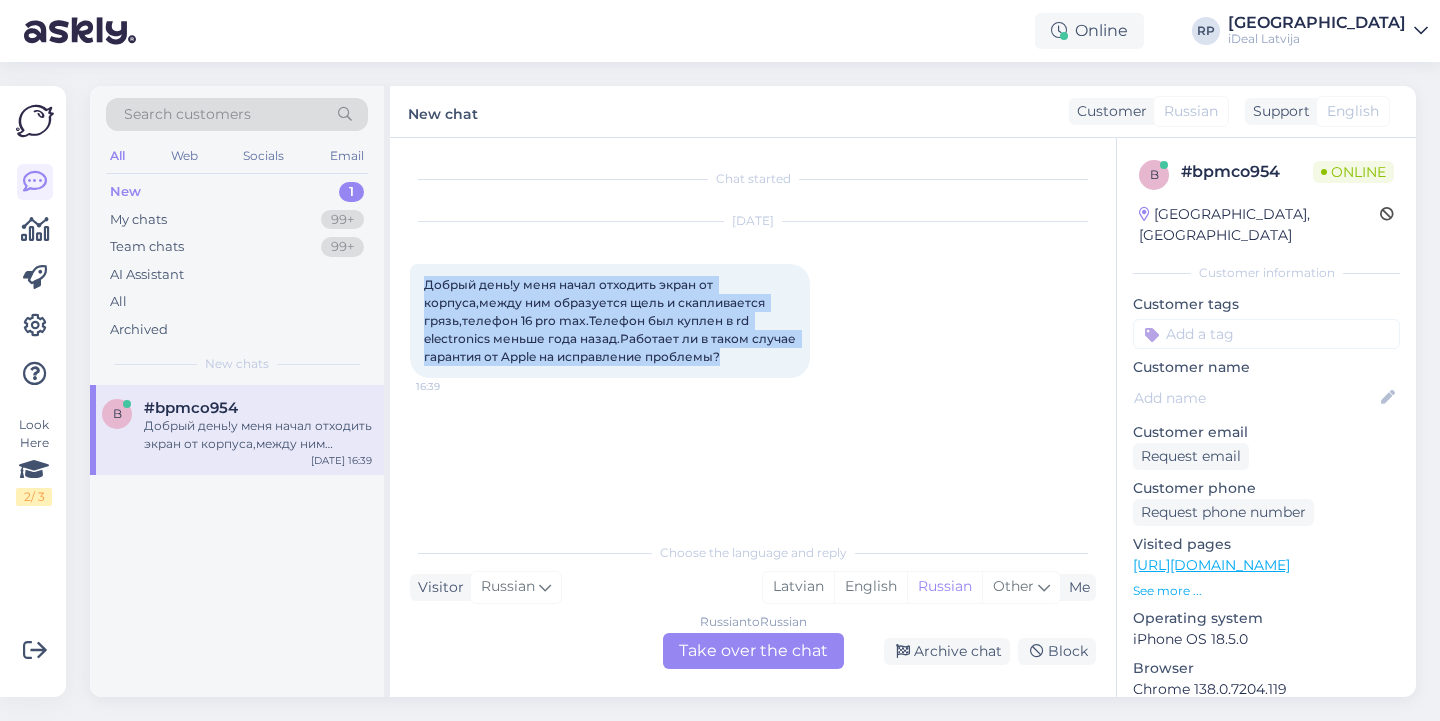 drag, startPoint x: 419, startPoint y: 280, endPoint x: 739, endPoint y: 356, distance: 328.9012 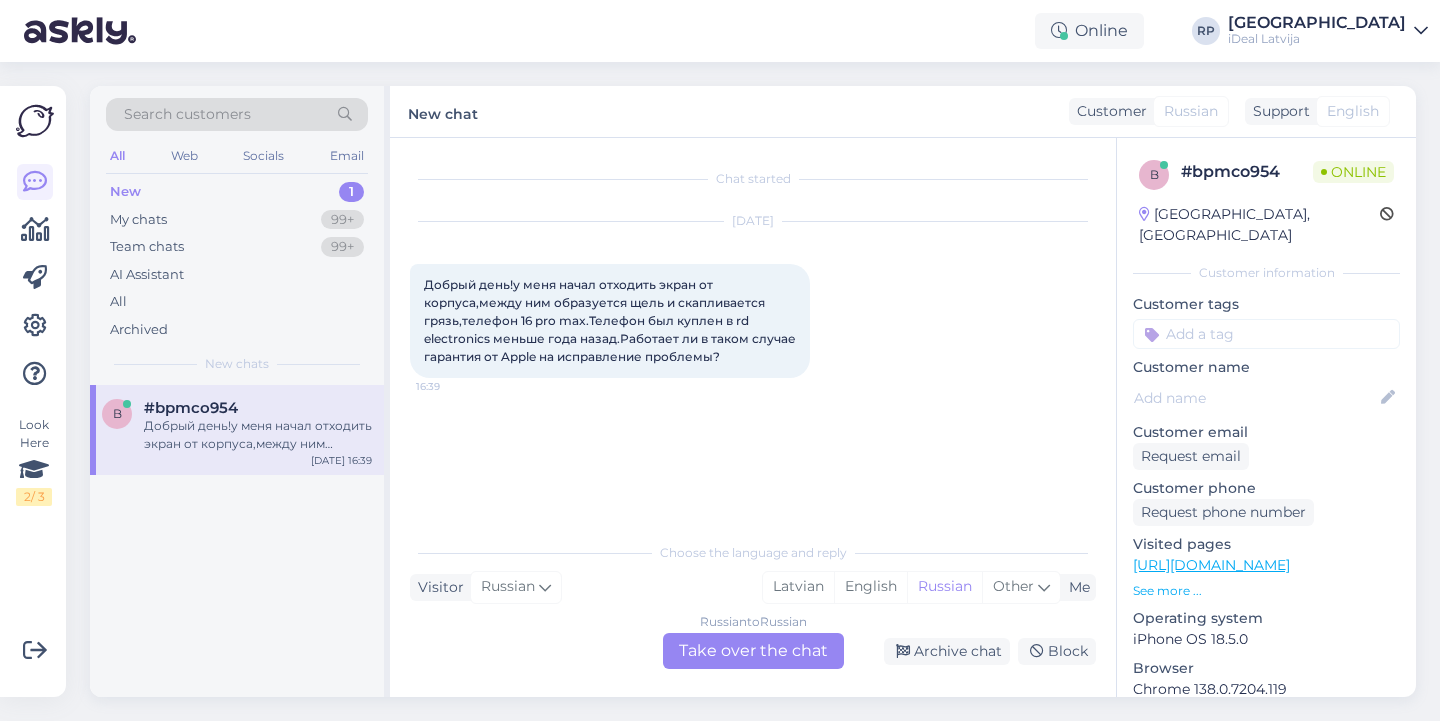 click on "Russian  to  Russian" at bounding box center [753, 622] 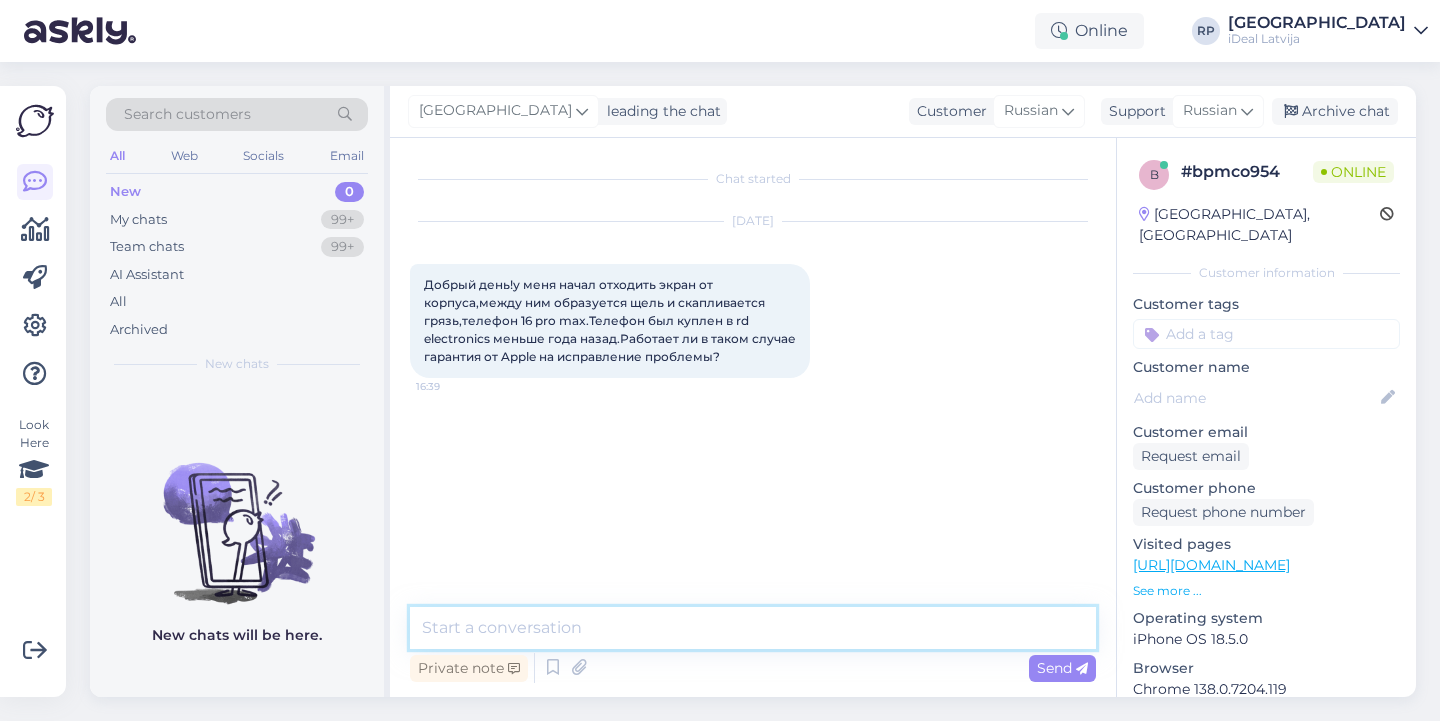 click at bounding box center (753, 628) 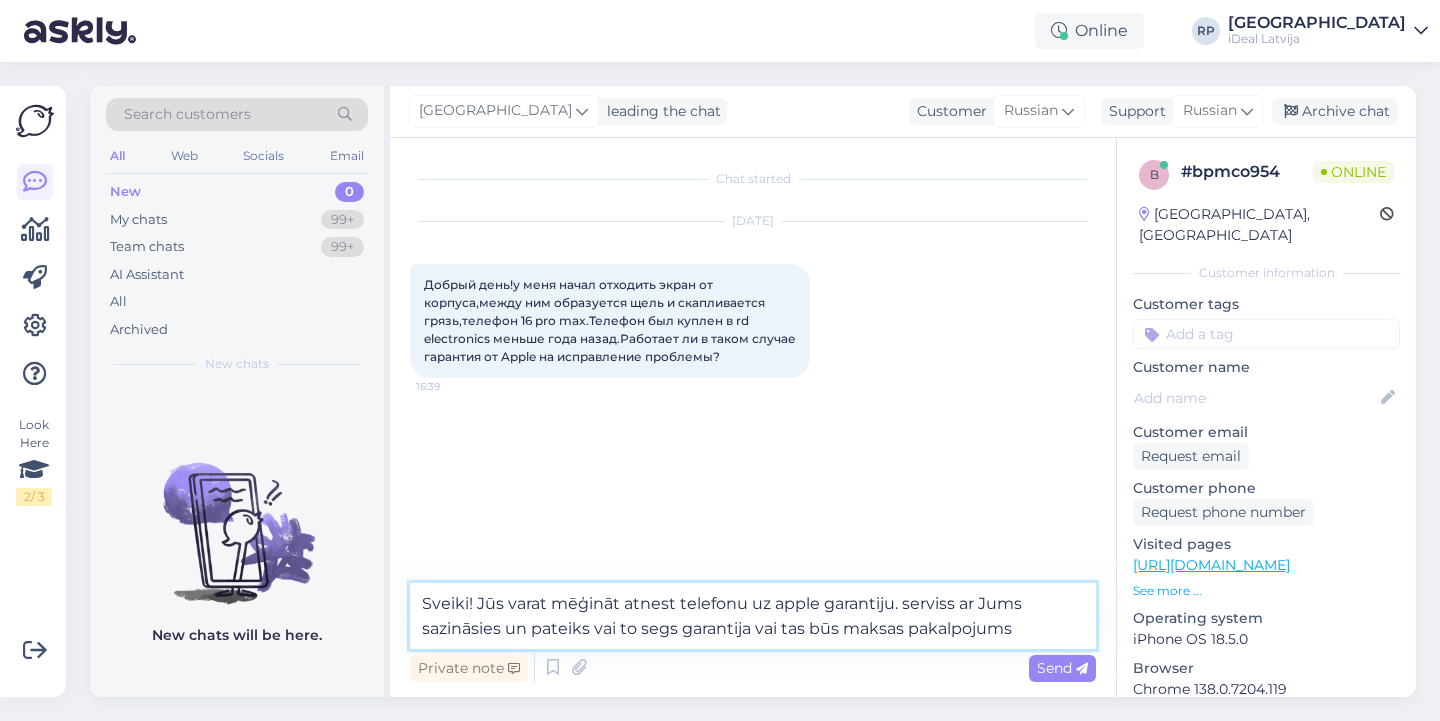 drag, startPoint x: 412, startPoint y: 607, endPoint x: 1153, endPoint y: 645, distance: 741.9737 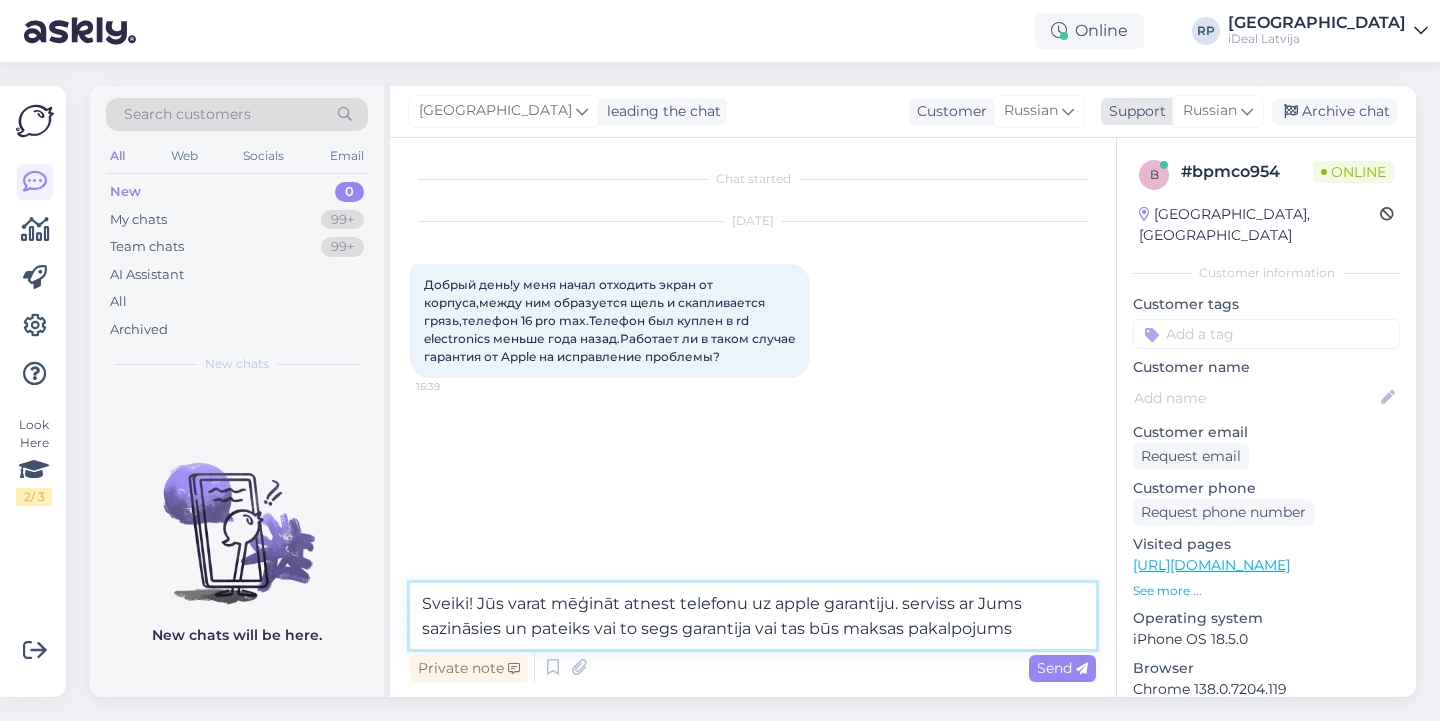 type on "Sveiki! Jūs varat mēģināt atnest telefonu uz apple garantiju. serviss ar Jums sazināsies un pateiks vai to segs garantija vai tas būs maksas pakalpojums" 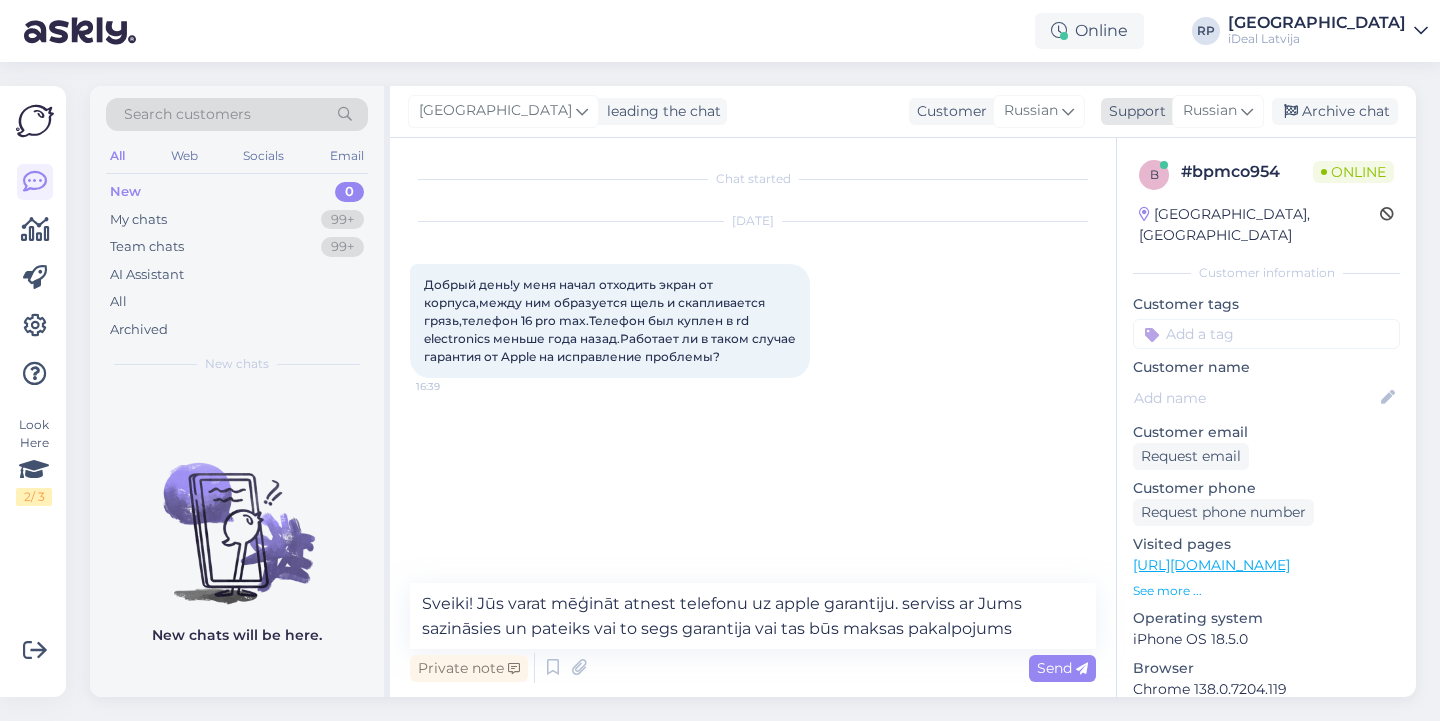 click on "Russian" at bounding box center [1210, 111] 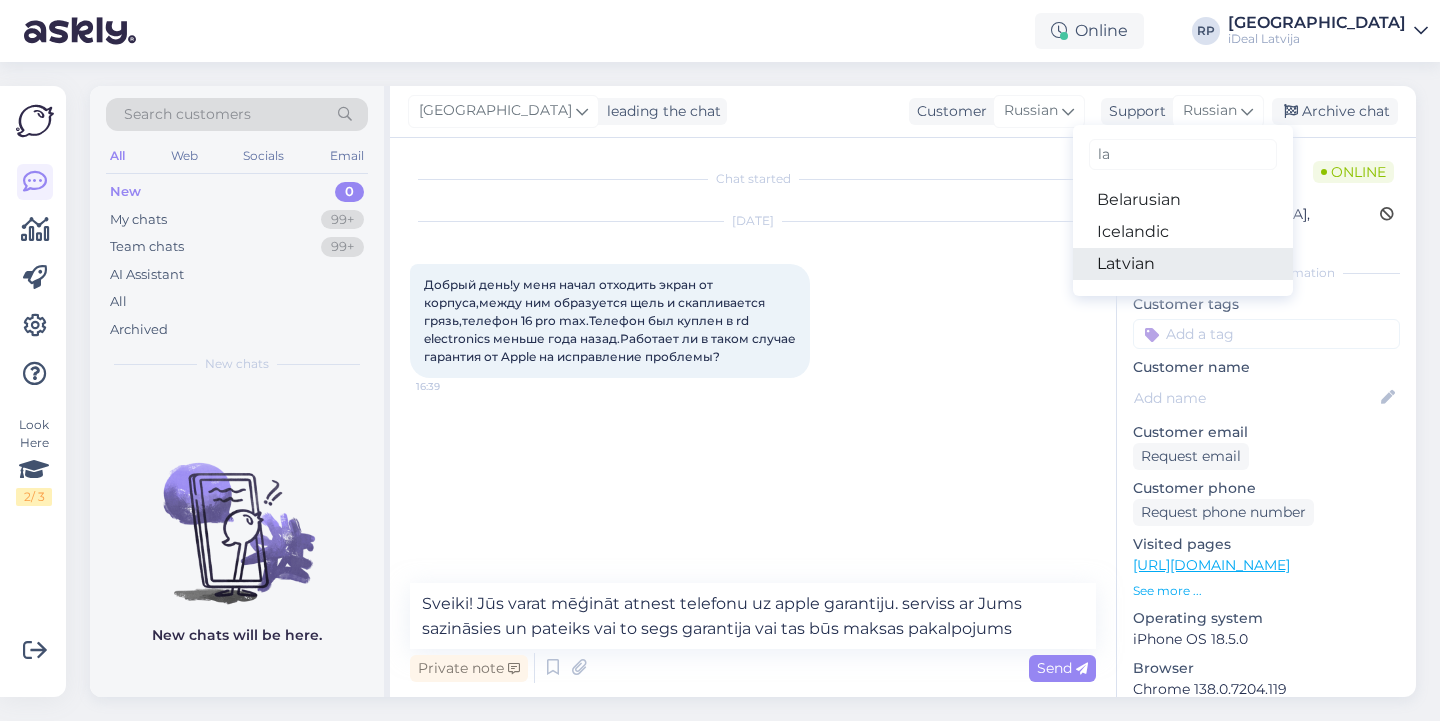 type on "la" 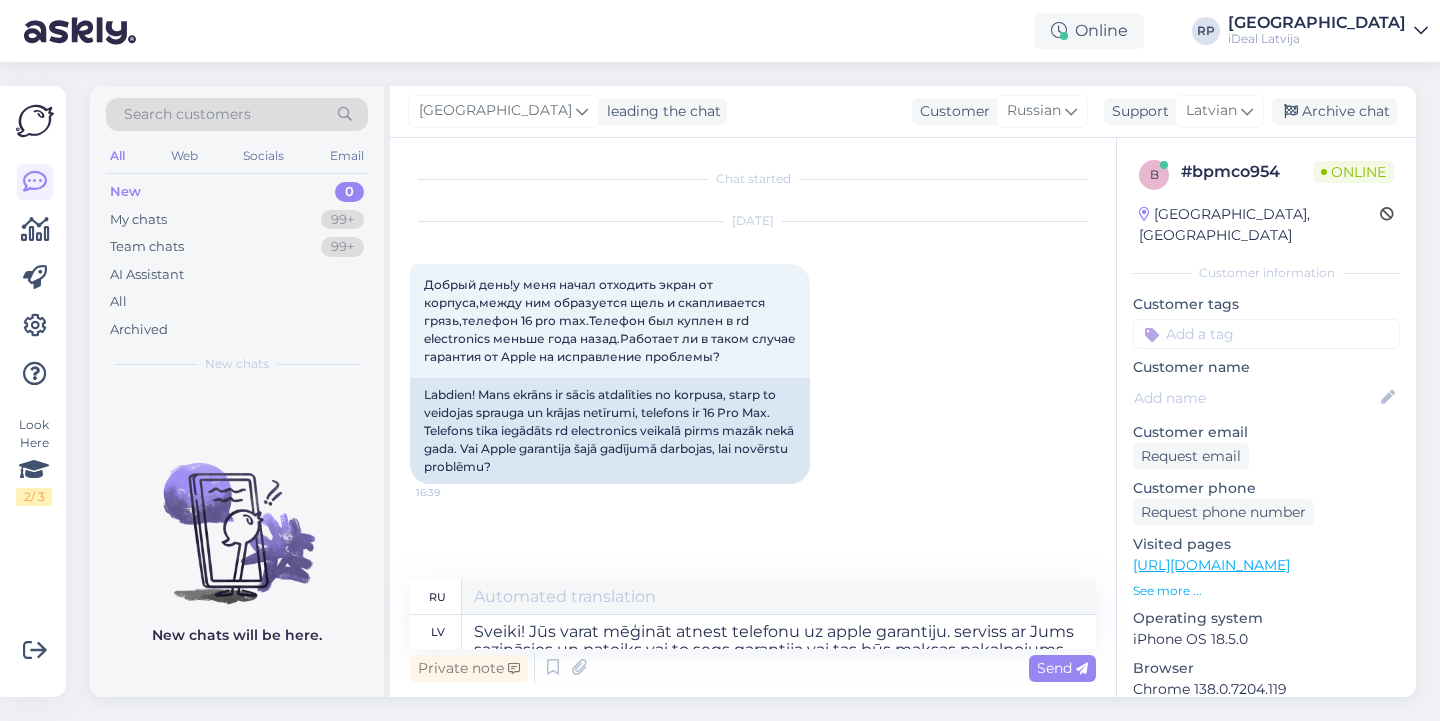 type on "Здравствуйте! Попробуйте отнести телефон в Apple по гарантии. С вами свяжутся из сервисного центра и сообщат, будет ли это гарантийный случай или это платная услуга." 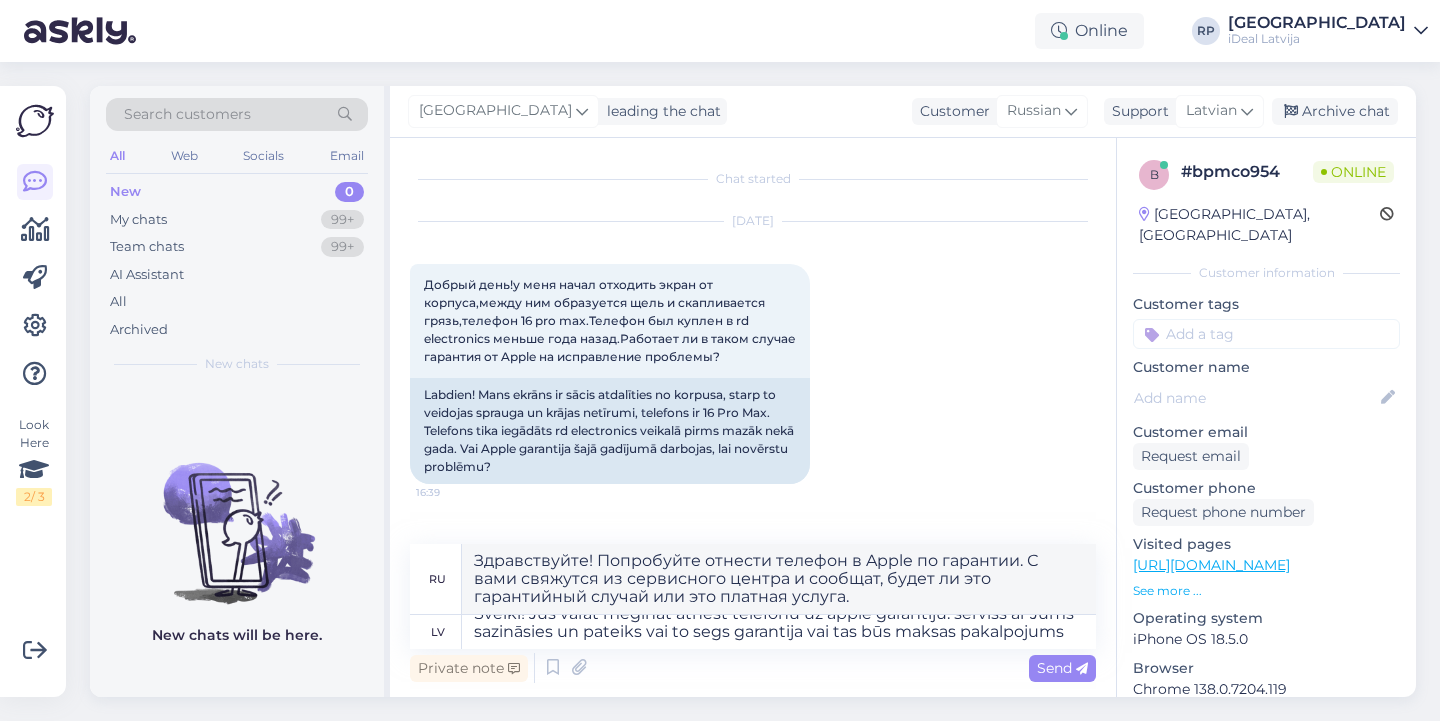 scroll, scrollTop: 18, scrollLeft: 0, axis: vertical 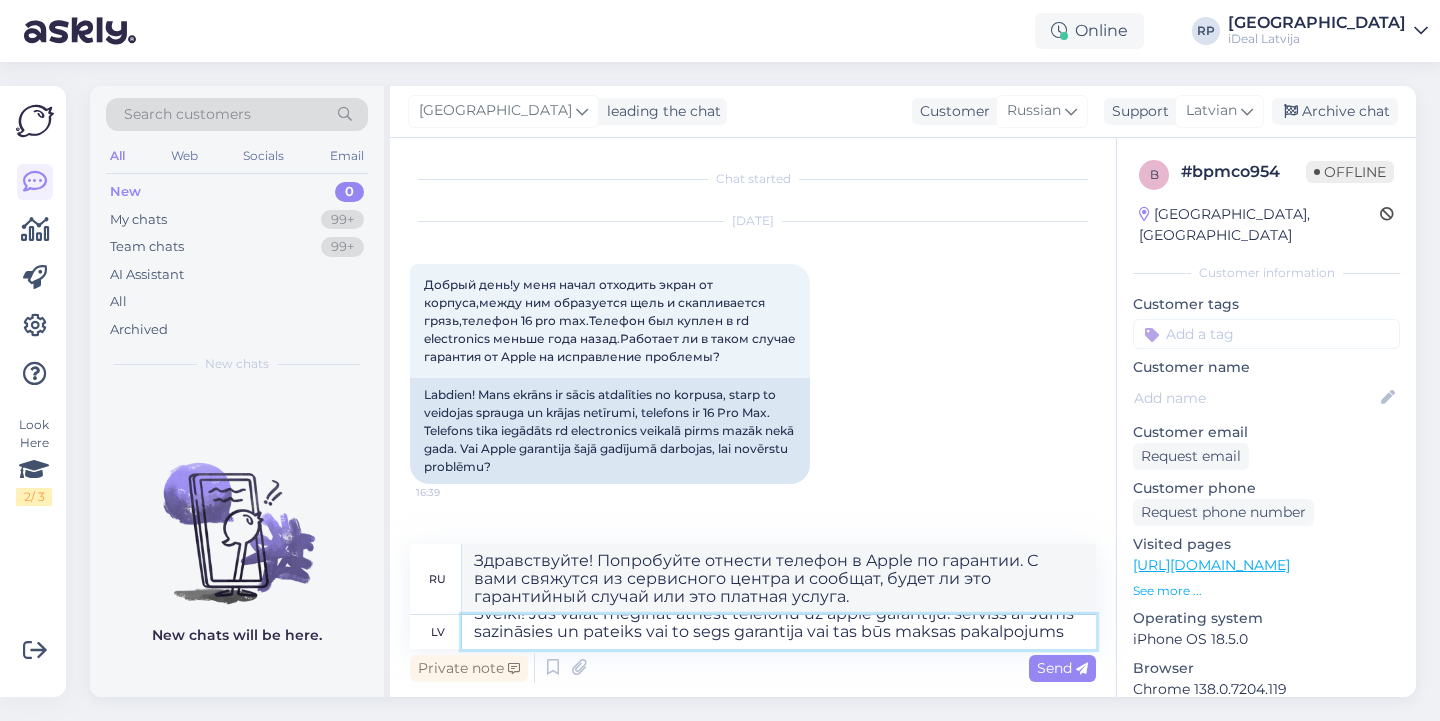 click on "Sveiki! Jūs varat mēģināt atnest telefonu uz apple garantiju. serviss ar Jums sazināsies un pateiks vai to segs garantija vai tas būs maksas pakalpojums" at bounding box center [779, 632] 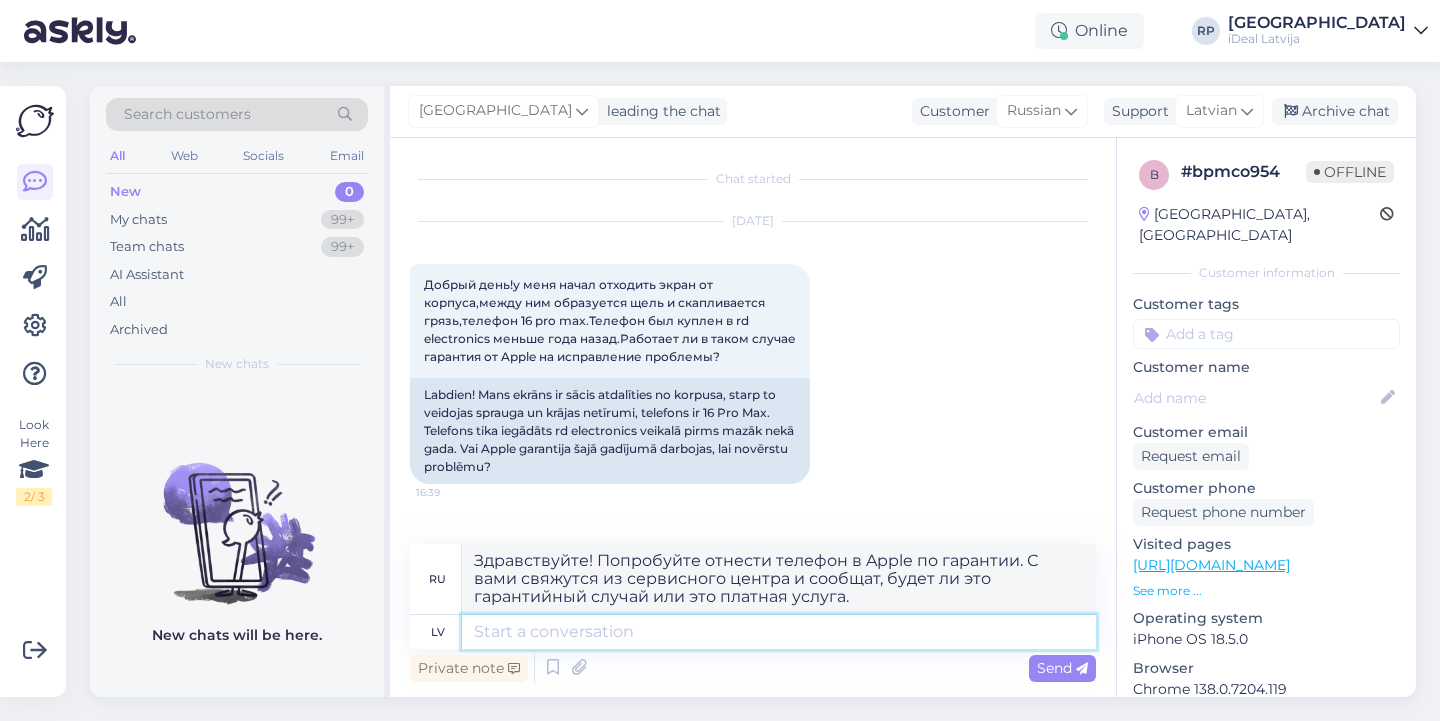 scroll, scrollTop: 0, scrollLeft: 0, axis: both 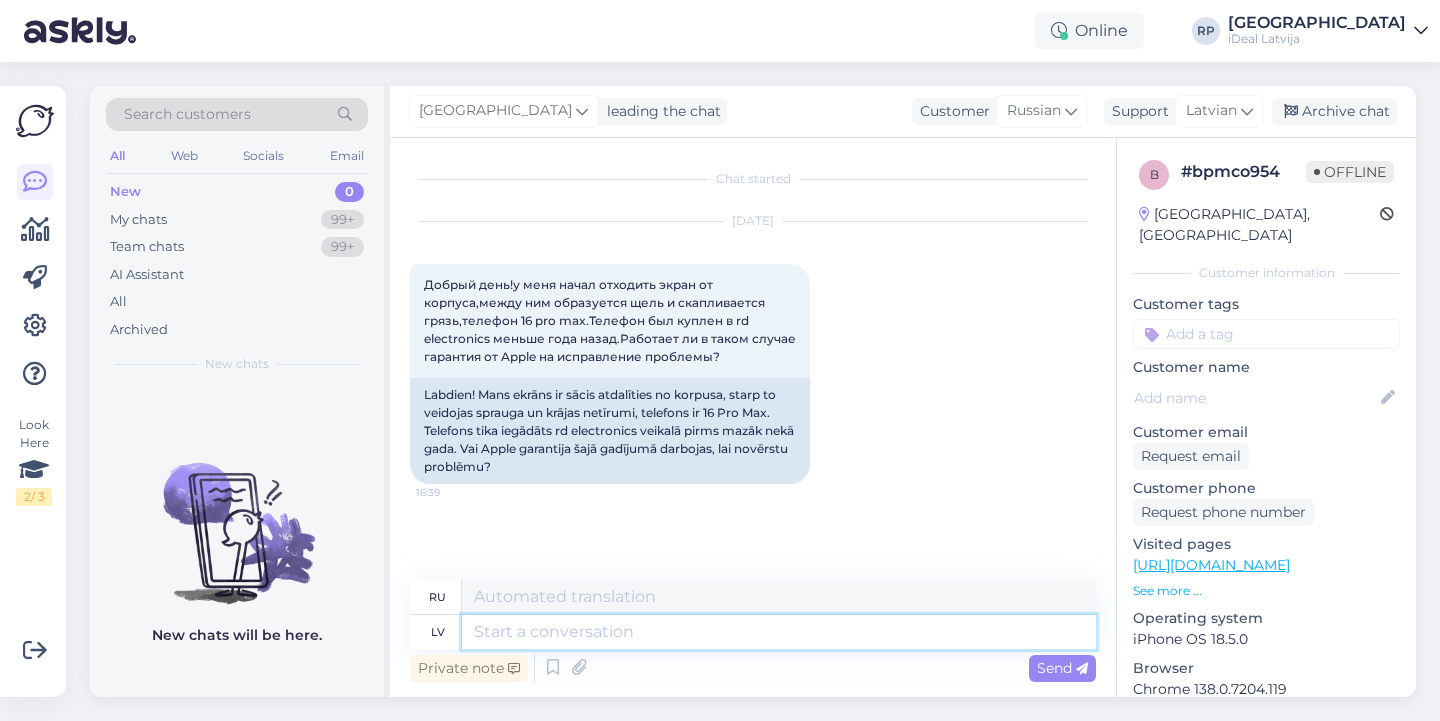paste on "Sveiki! Jūs varat mēģināt nodot telefonu Apple garantijas servisā. Servisa centrs sazināsies ar Jums un informēs, vai bojājumu sedz garantija, vai arī tas būs maksas pakalpojums." 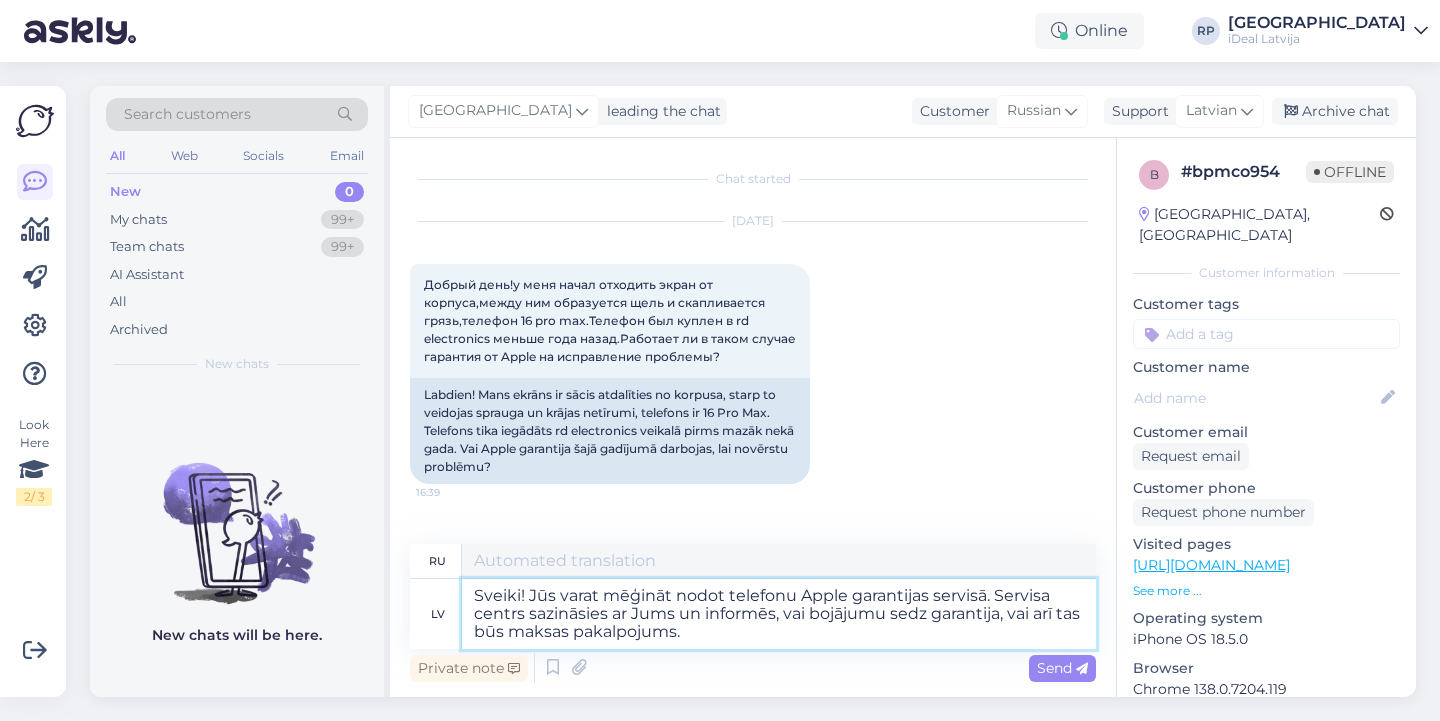 type on "Здравствуйте! Вы можете попробовать отнести телефон в гарантийный сервисный центр Apple. Сервисный центр свяжется с вами и сообщит, является ли поломка гарантийным случаем или это платная услуга." 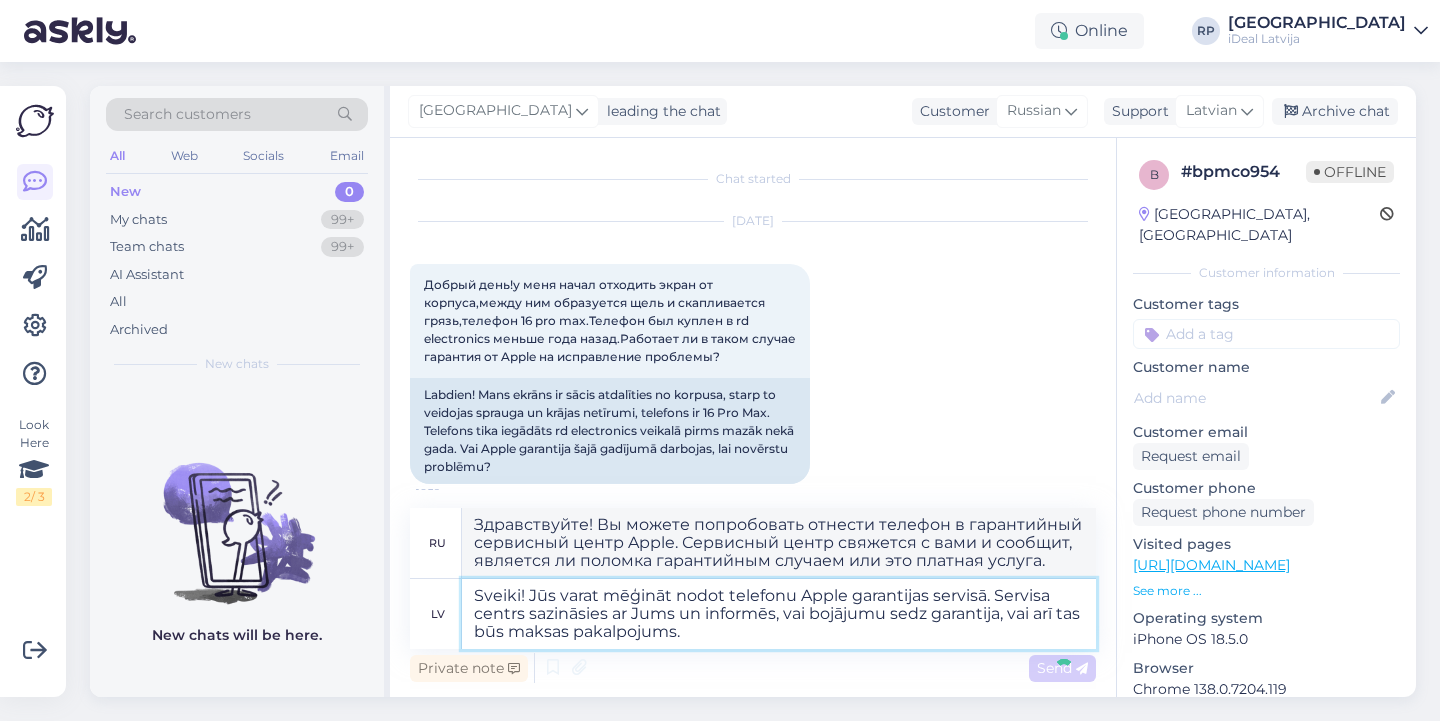 type 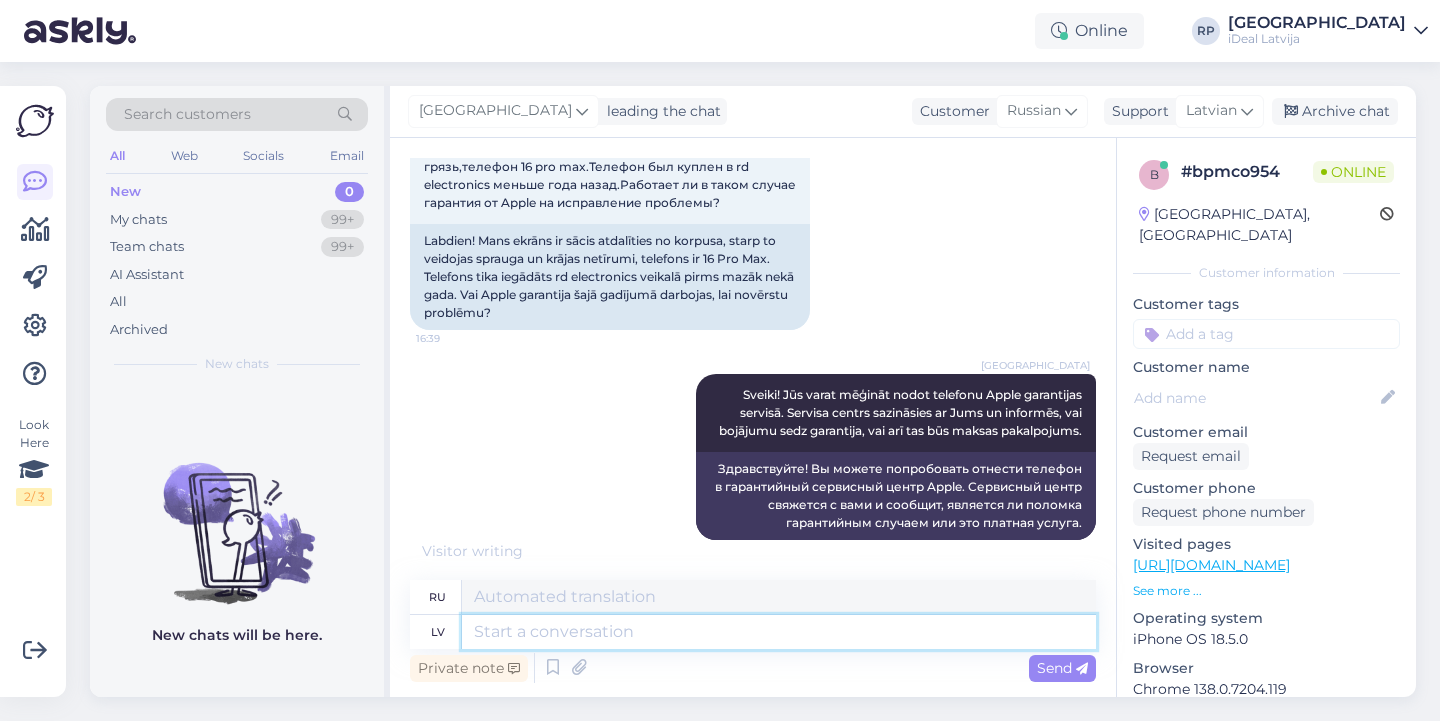 scroll, scrollTop: 292, scrollLeft: 0, axis: vertical 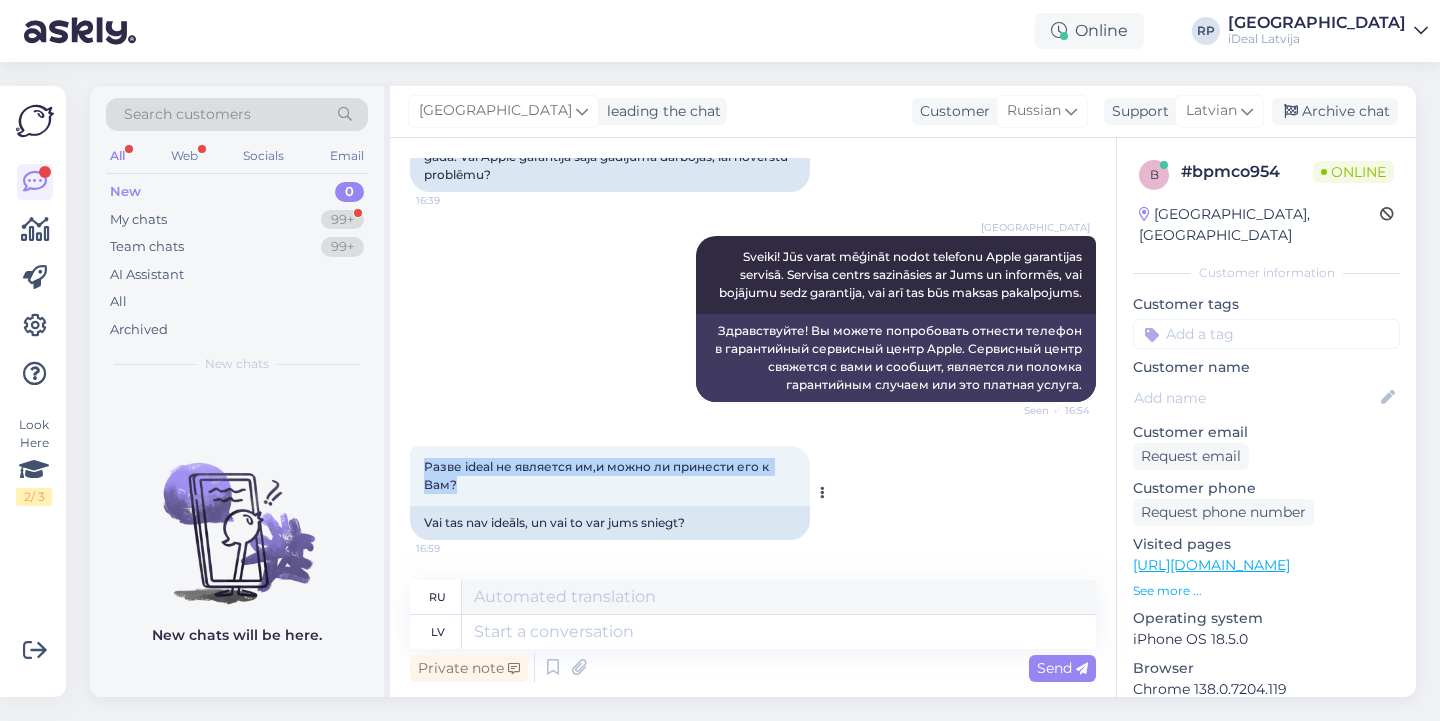 drag, startPoint x: 421, startPoint y: 458, endPoint x: 557, endPoint y: 504, distance: 143.5688 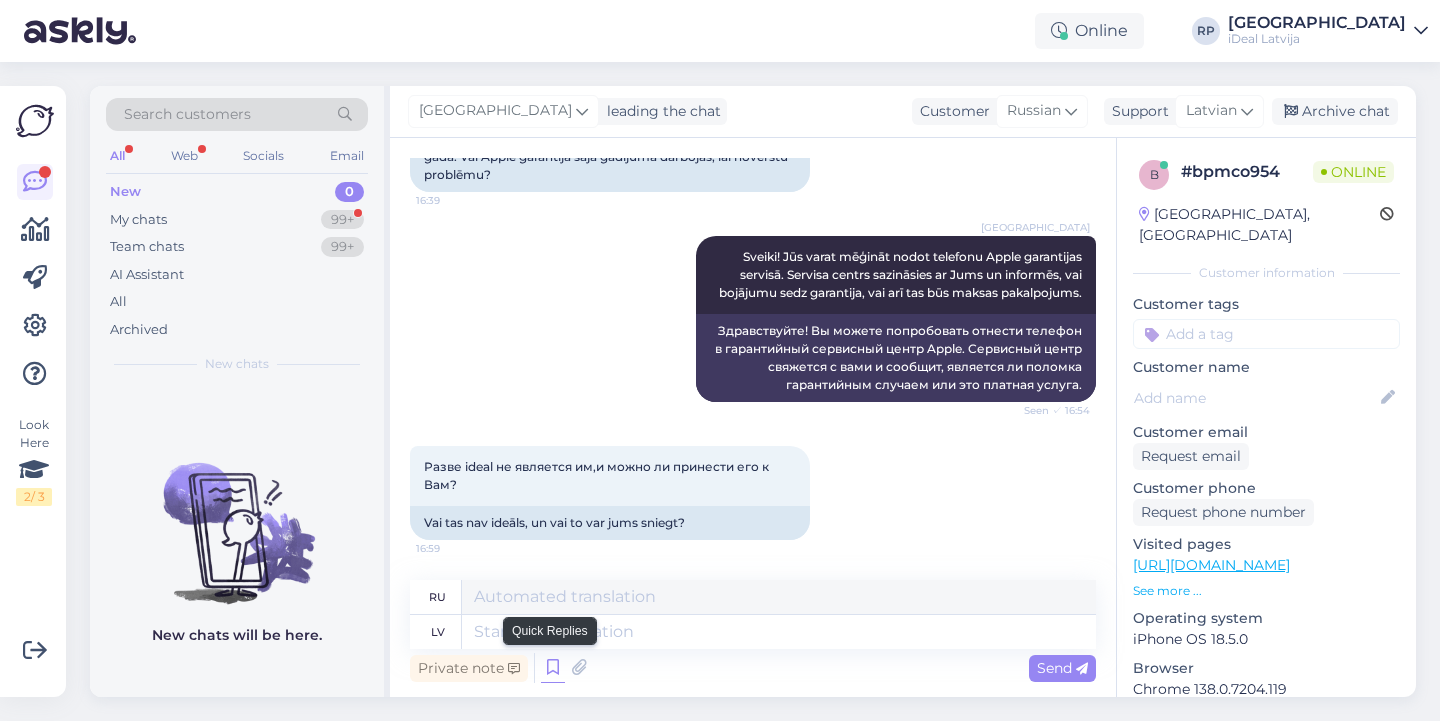click at bounding box center [553, 668] 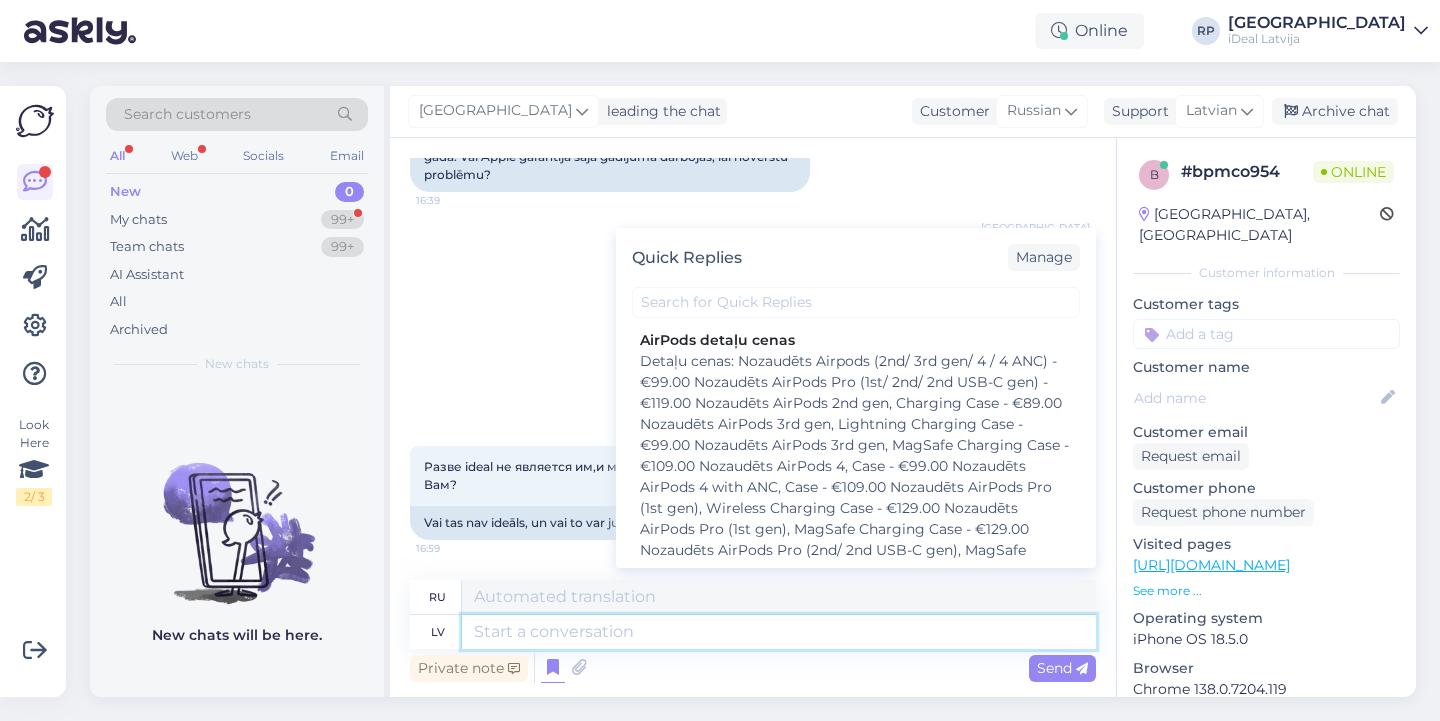 click at bounding box center [779, 632] 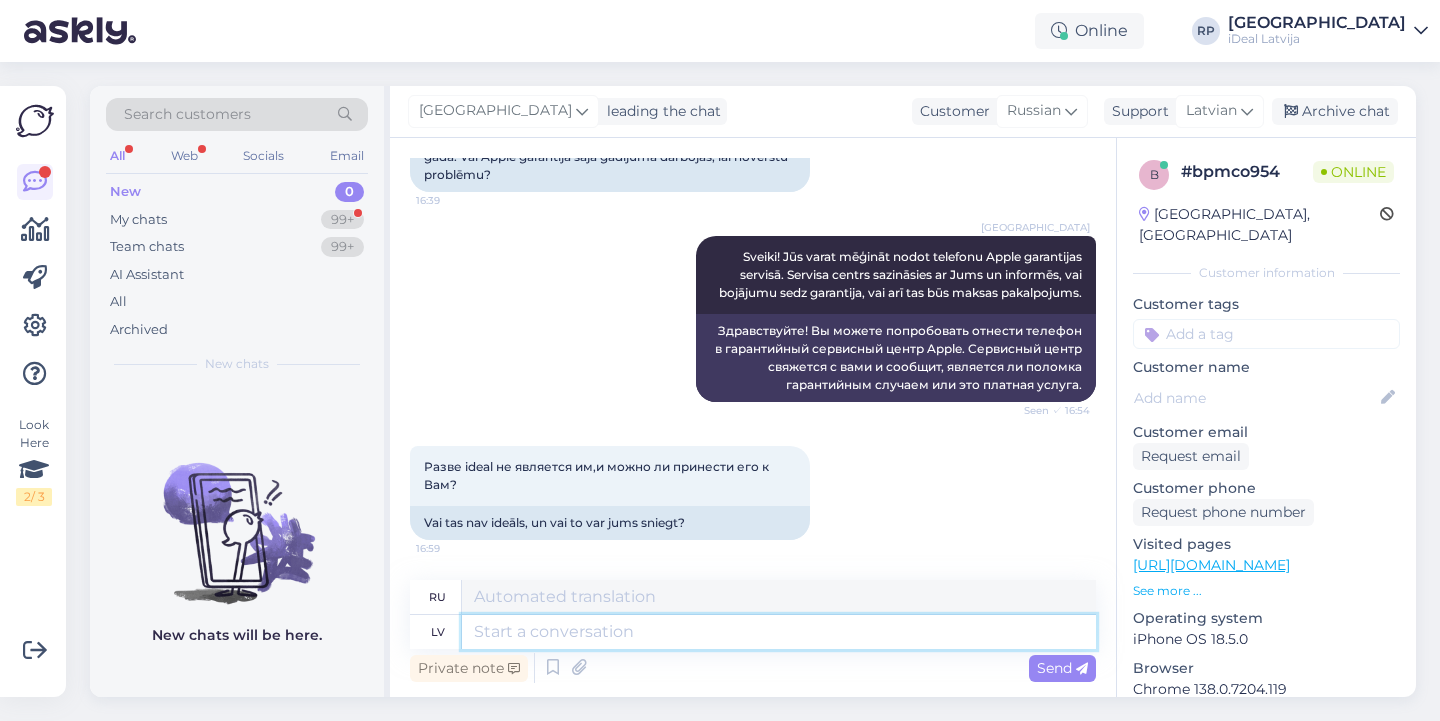 paste on "iDeal ir Apple sertificēts serviss – Jūs droši varat atnest savu telefonu uz iDeal filiāli Brīvības ielā 31 vai iDeal Akropole Alfa. Šajās filiālēs atrodas servisa centrs uz vietas." 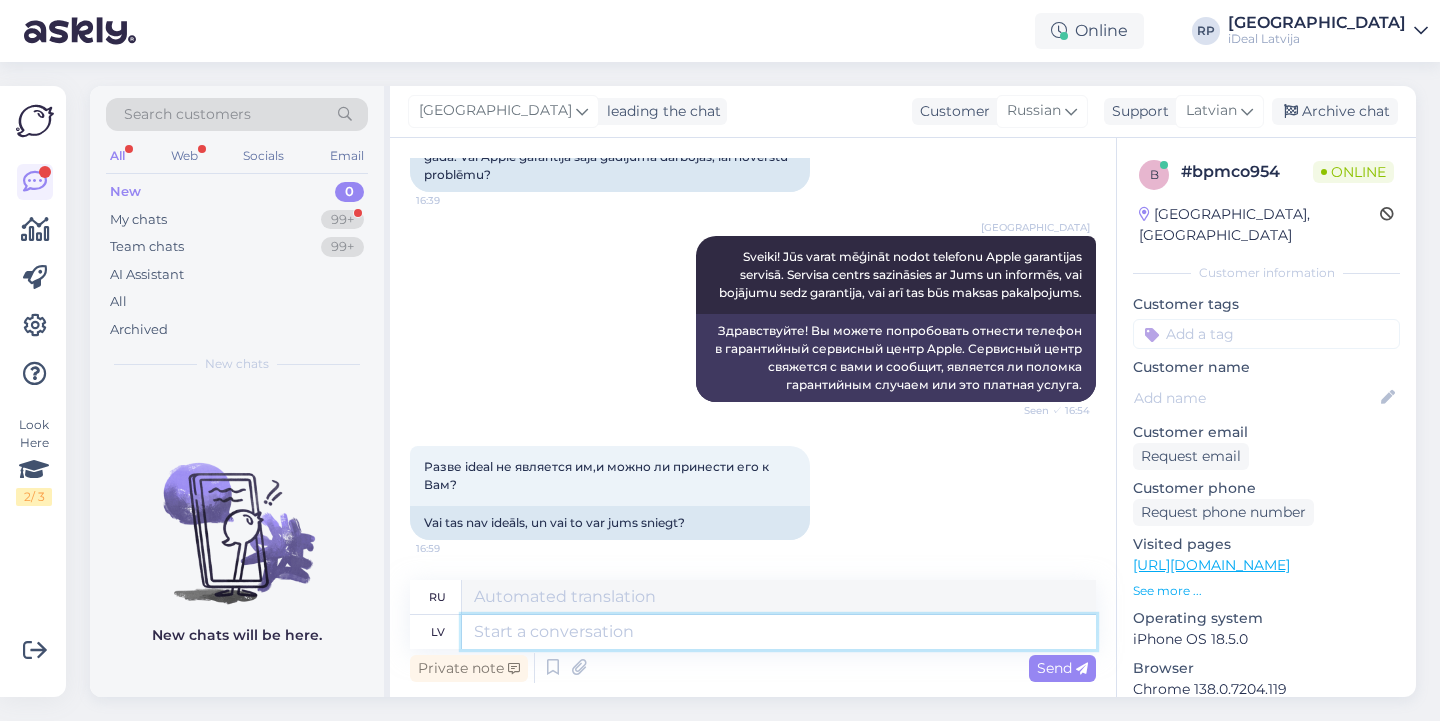 type on "iDeal ir Apple sertificēts serviss – Jūs droši varat atnest savu telefonu uz iDeal filiāli Brīvības ielā 31 vai iDeal Akropole Alfa. Šajās filiālēs atrodas servisa centrs uz vietas." 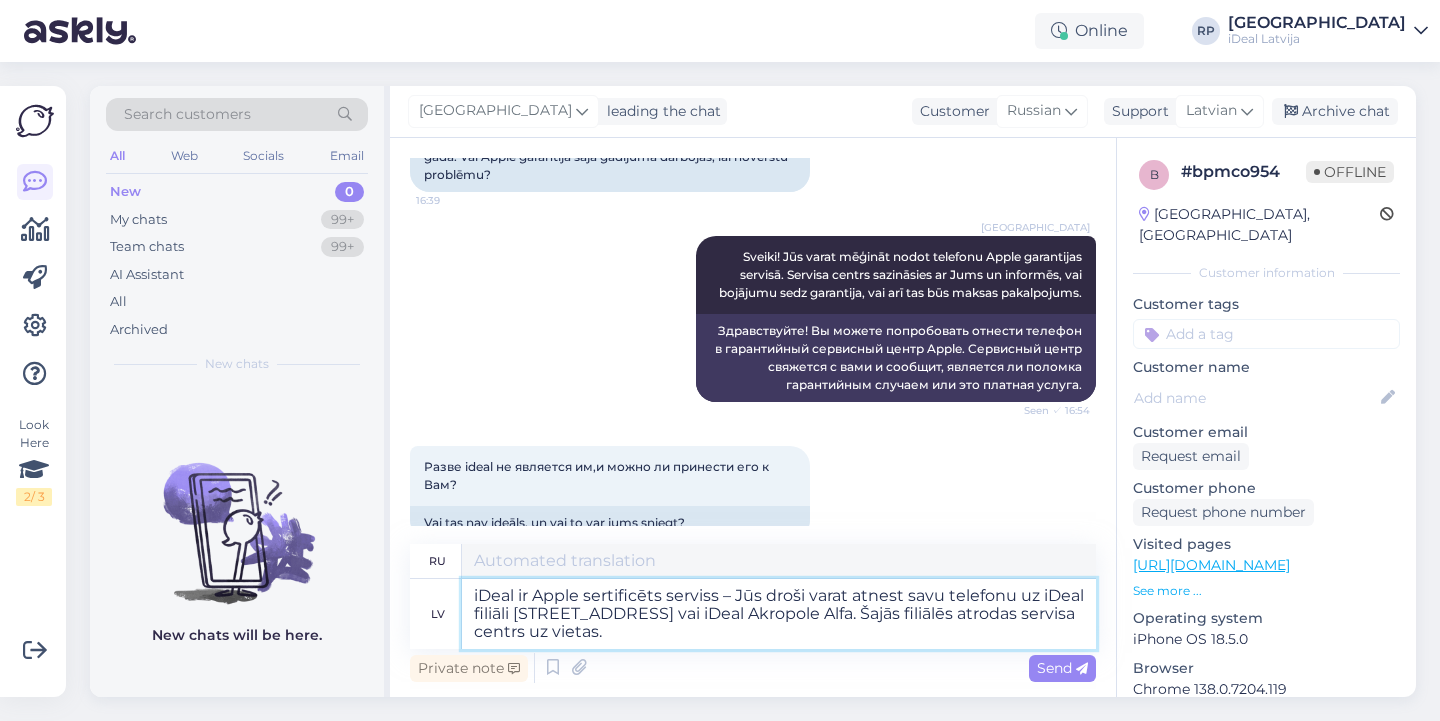 type on "iDeal — сертифицированный сервис Apple. Вы можете спокойно принести свой телефон в отделение iDeal на улице Бривибас, 31 или в iDeal Akropole Alfa. В этих отделениях есть собственный сервисный центр." 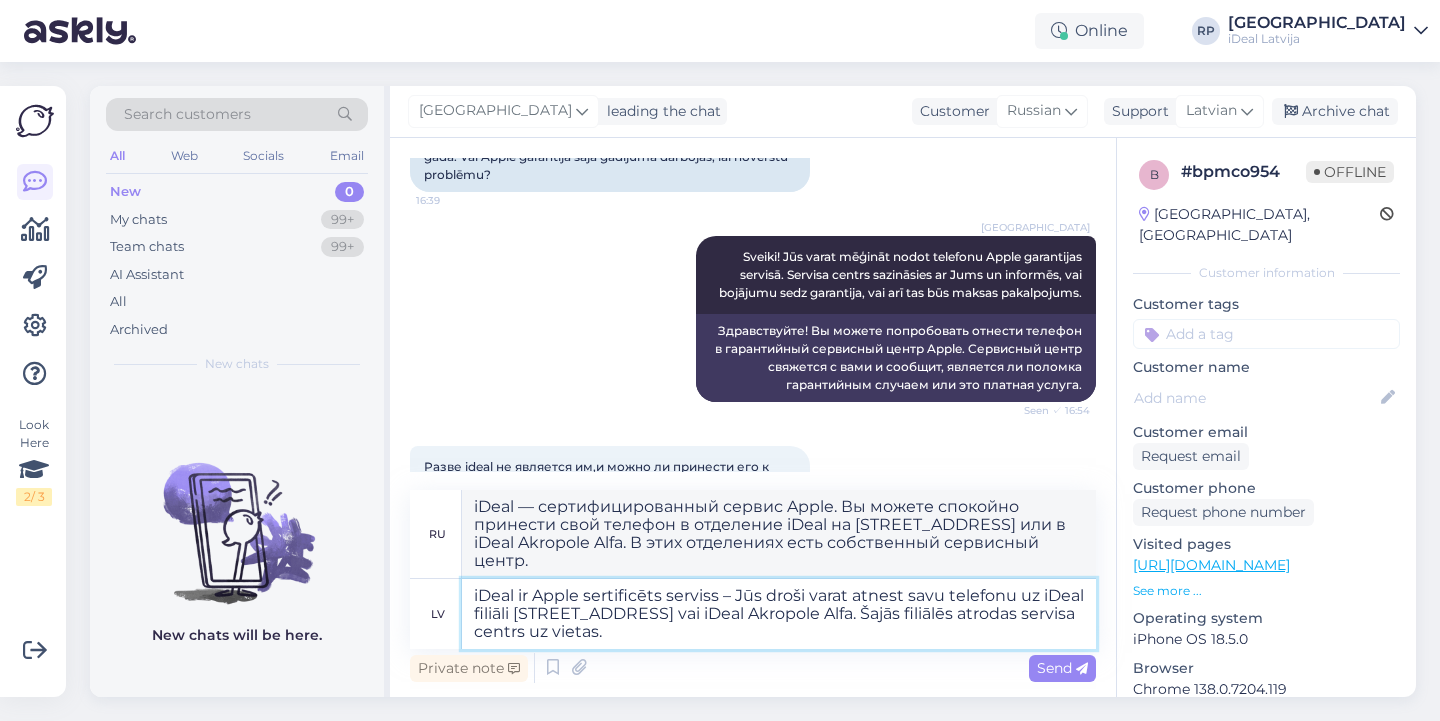 click on "iDeal ir Apple sertificēts serviss – Jūs droši varat atnest savu telefonu uz iDeal filiāli Brīvības ielā 31 vai iDeal Akropole Alfa. Šajās filiālēs atrodas servisa centrs uz vietas." at bounding box center [779, 614] 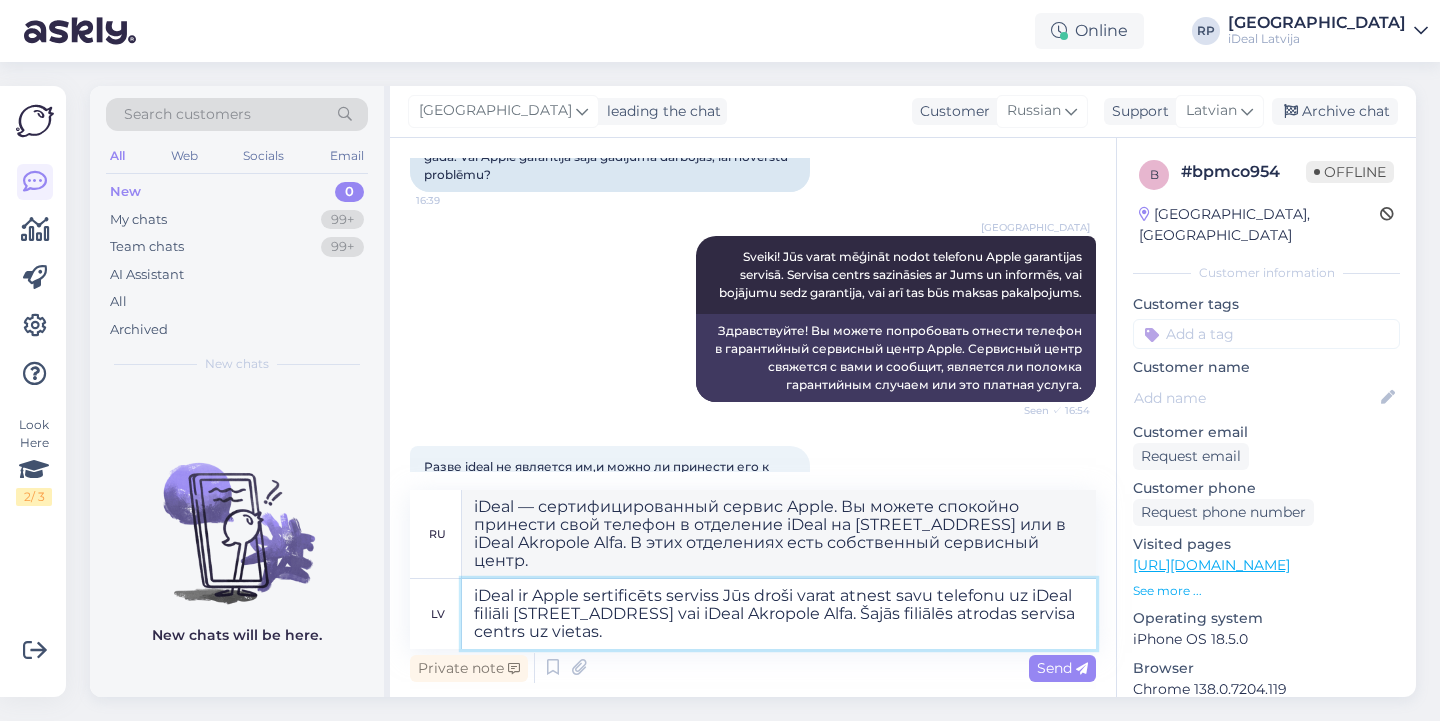 type on "iDeal ir Apple sertificēts serviss. Jūs droši varat atnest savu telefonu uz iDeal filiāli [STREET_ADDRESS] vai iDeal [GEOGRAPHIC_DATA]. Šajās filiālēs atrodas servisa centrs uz vietas." 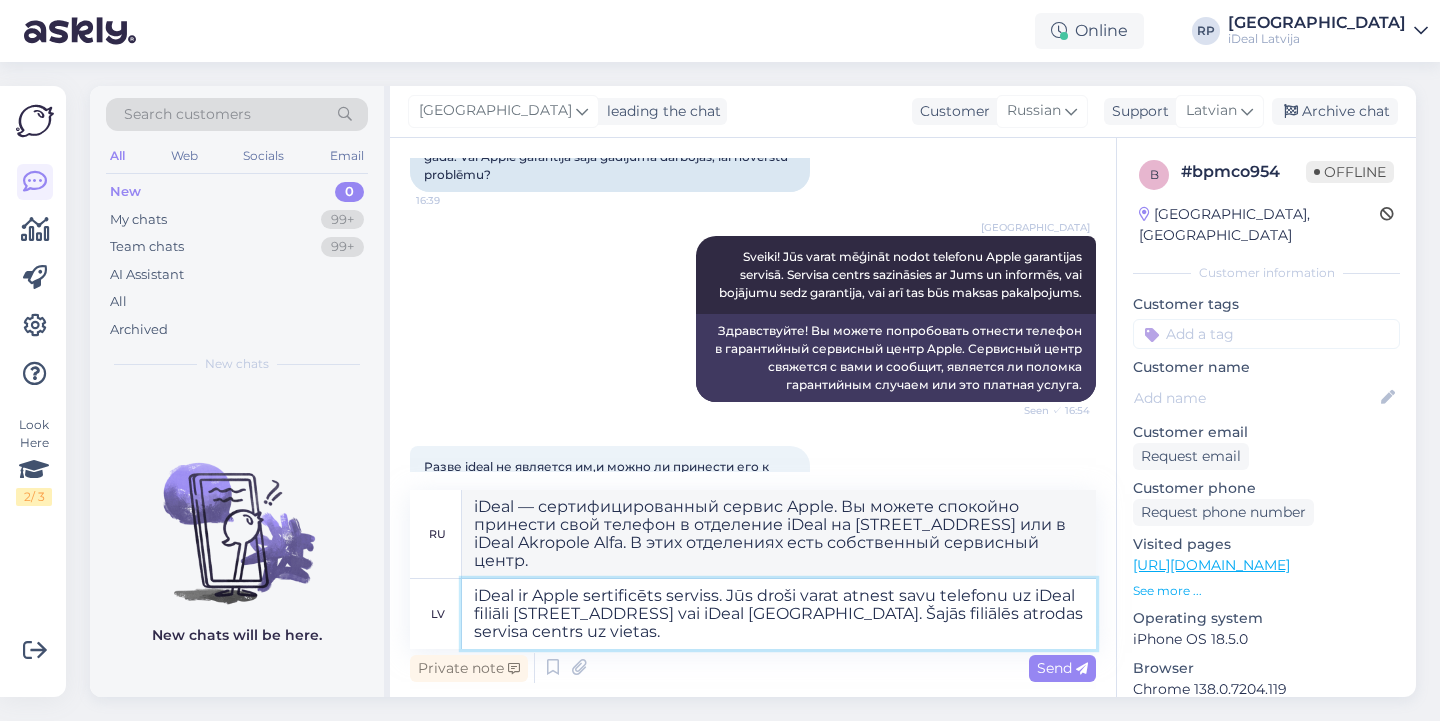 type on "iDeal — сертифицированный сервис Apple. Вы можете спокойно принести свой телефон в филиал iDeal по адресу ул. [GEOGRAPHIC_DATA], 31 или iDeal Akropole Alfa. В этих филиалах есть собственный сервисный центр." 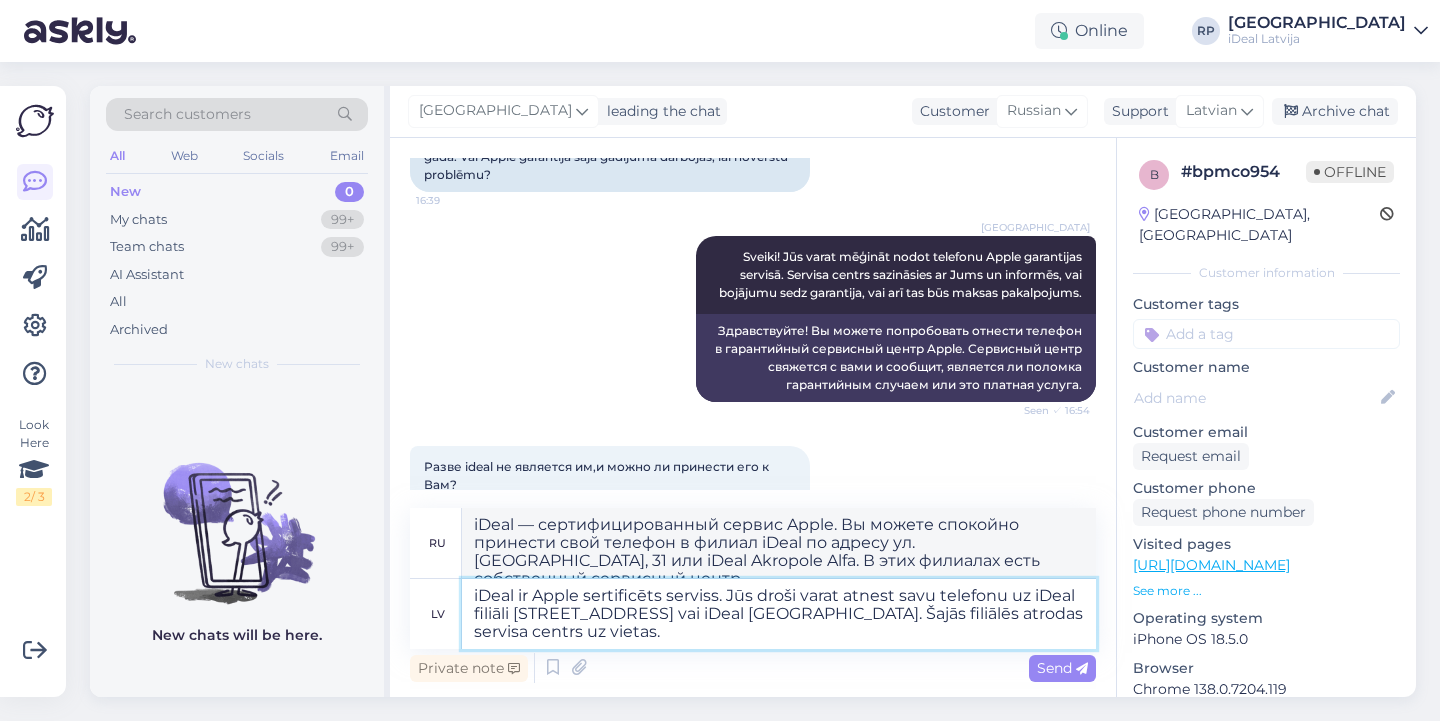 type 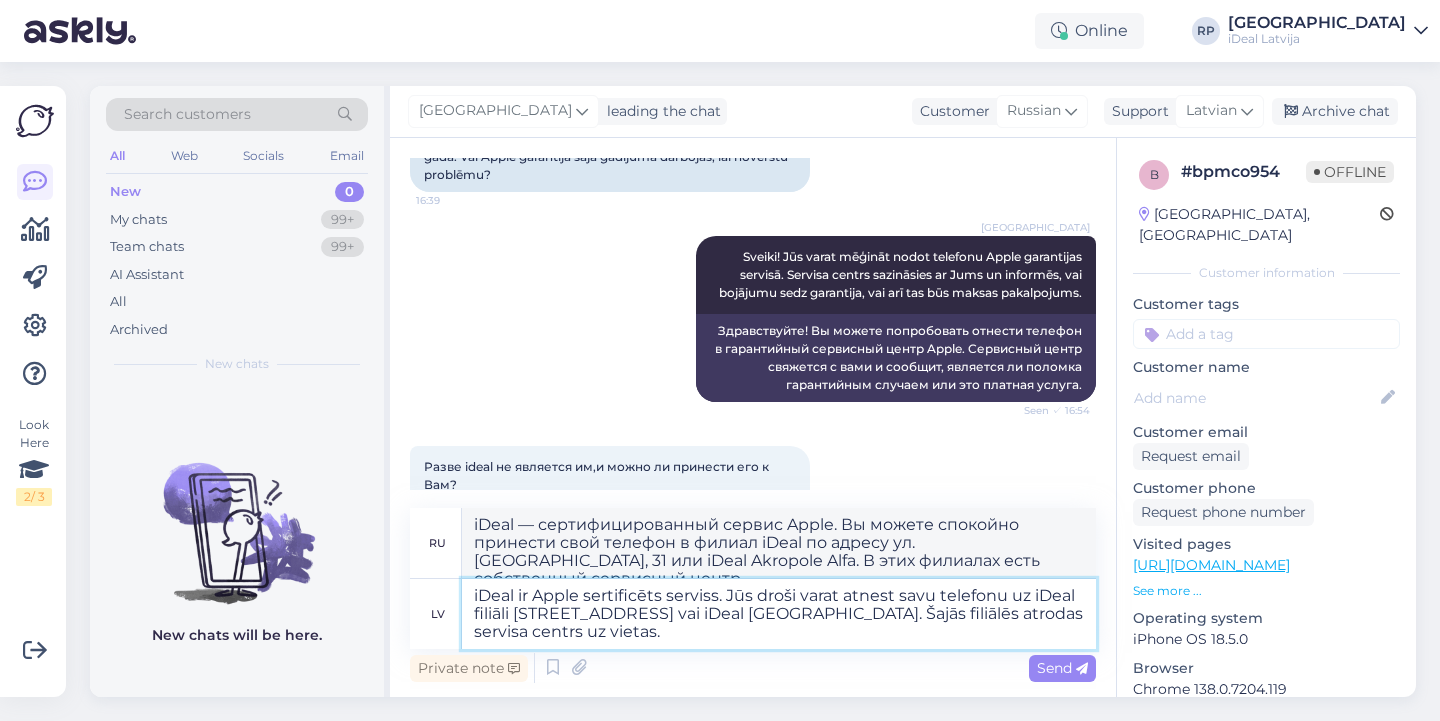 type 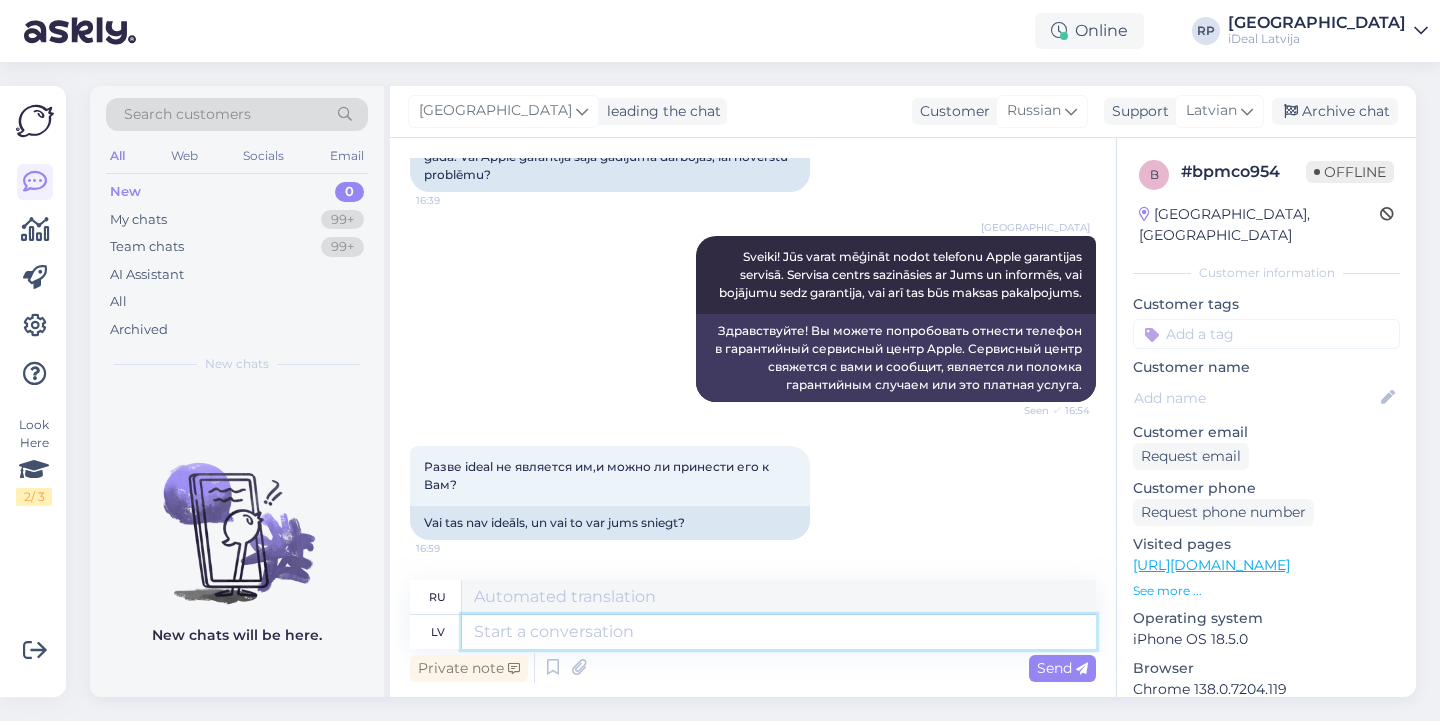 scroll, scrollTop: 502, scrollLeft: 0, axis: vertical 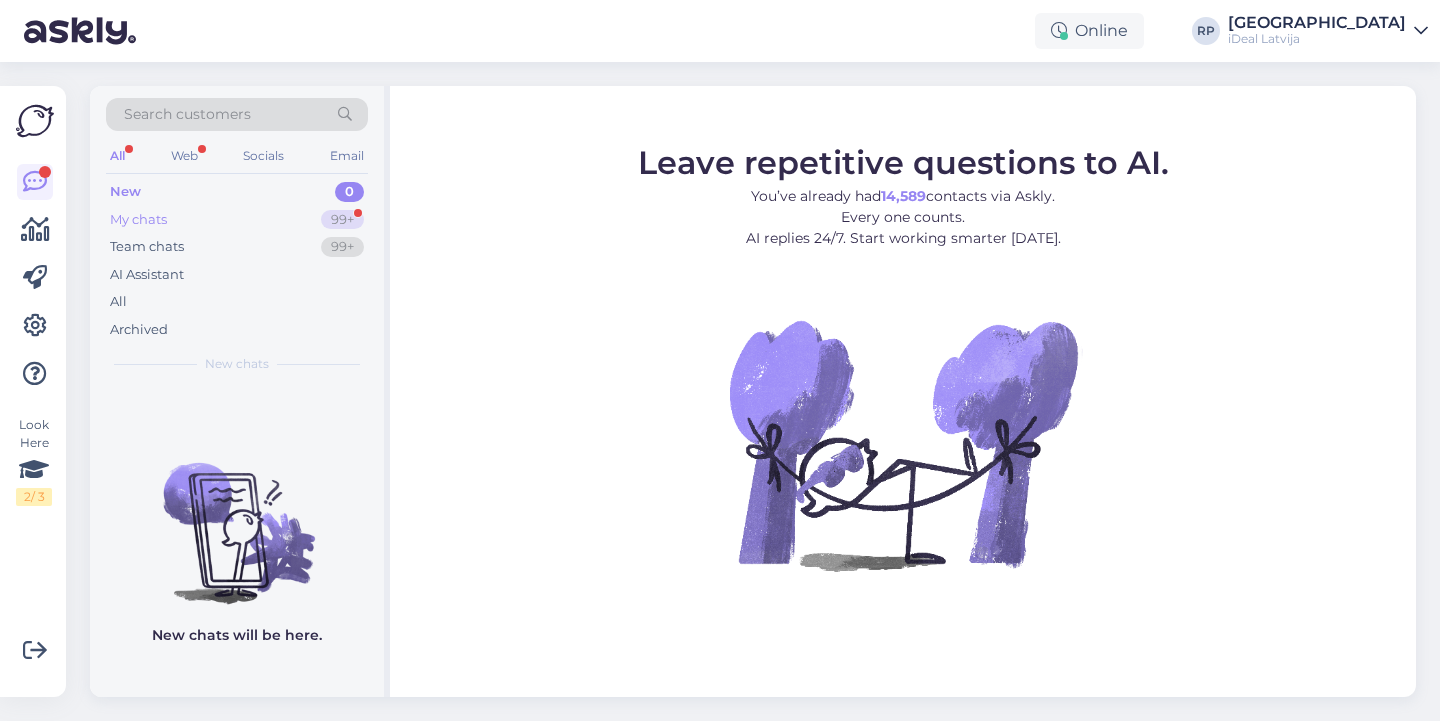 click on "99+" at bounding box center (342, 220) 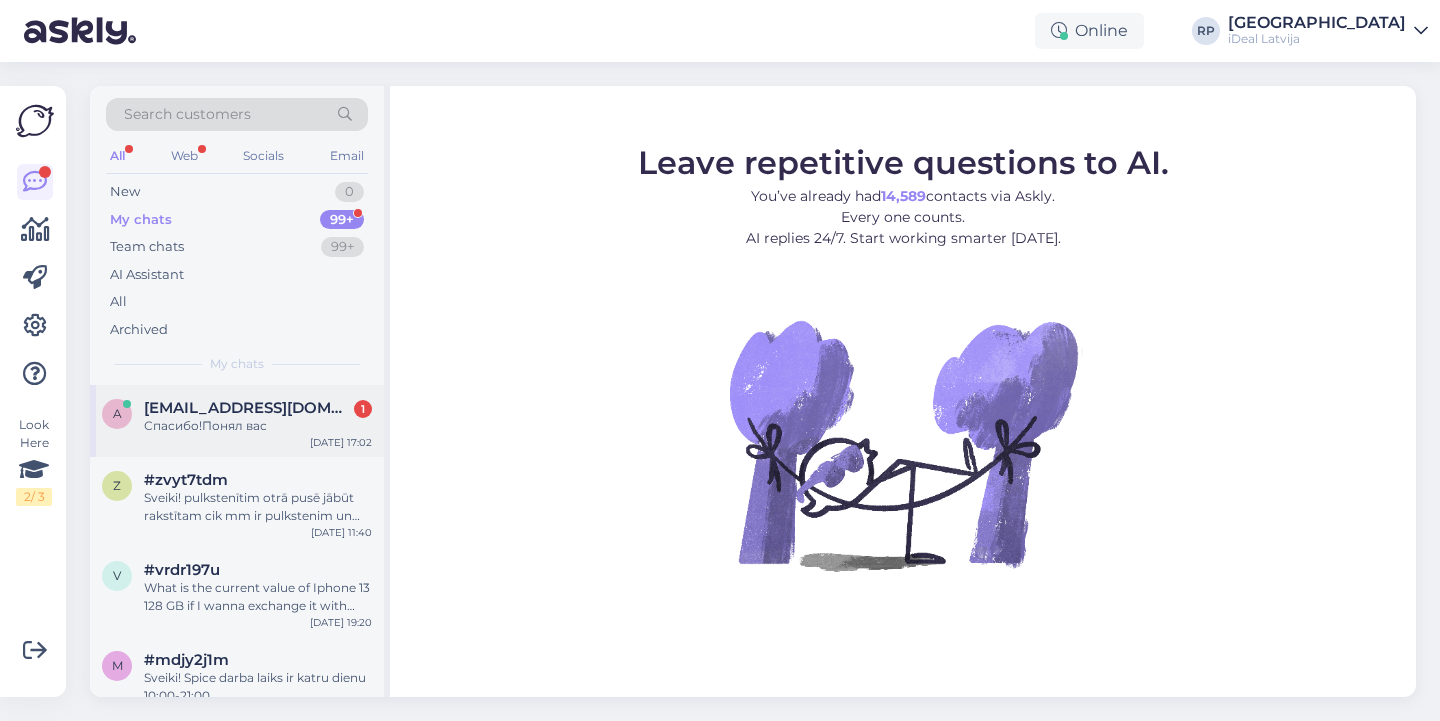click on "a [EMAIL_ADDRESS][DOMAIN_NAME] 1 Спасибо!Понял вас [DATE] 17:02" at bounding box center (237, 421) 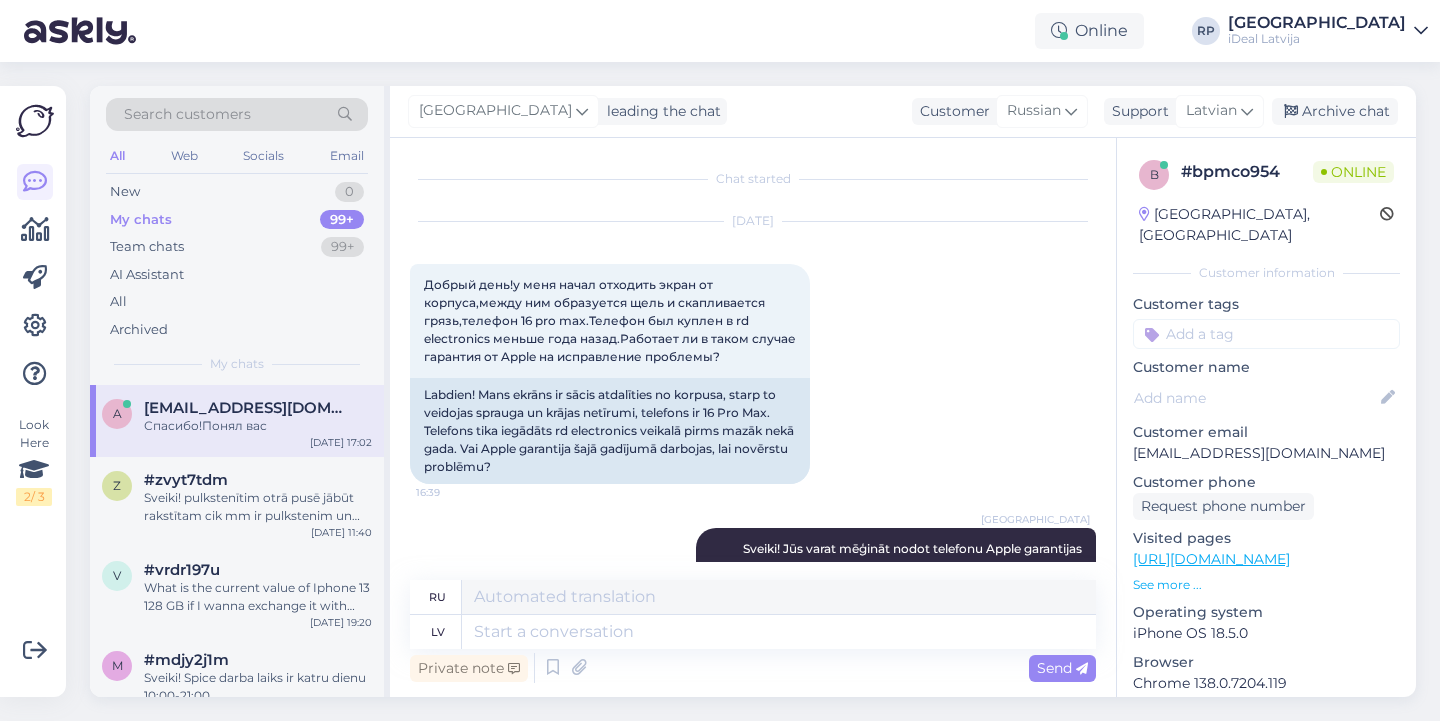 scroll, scrollTop: 622, scrollLeft: 0, axis: vertical 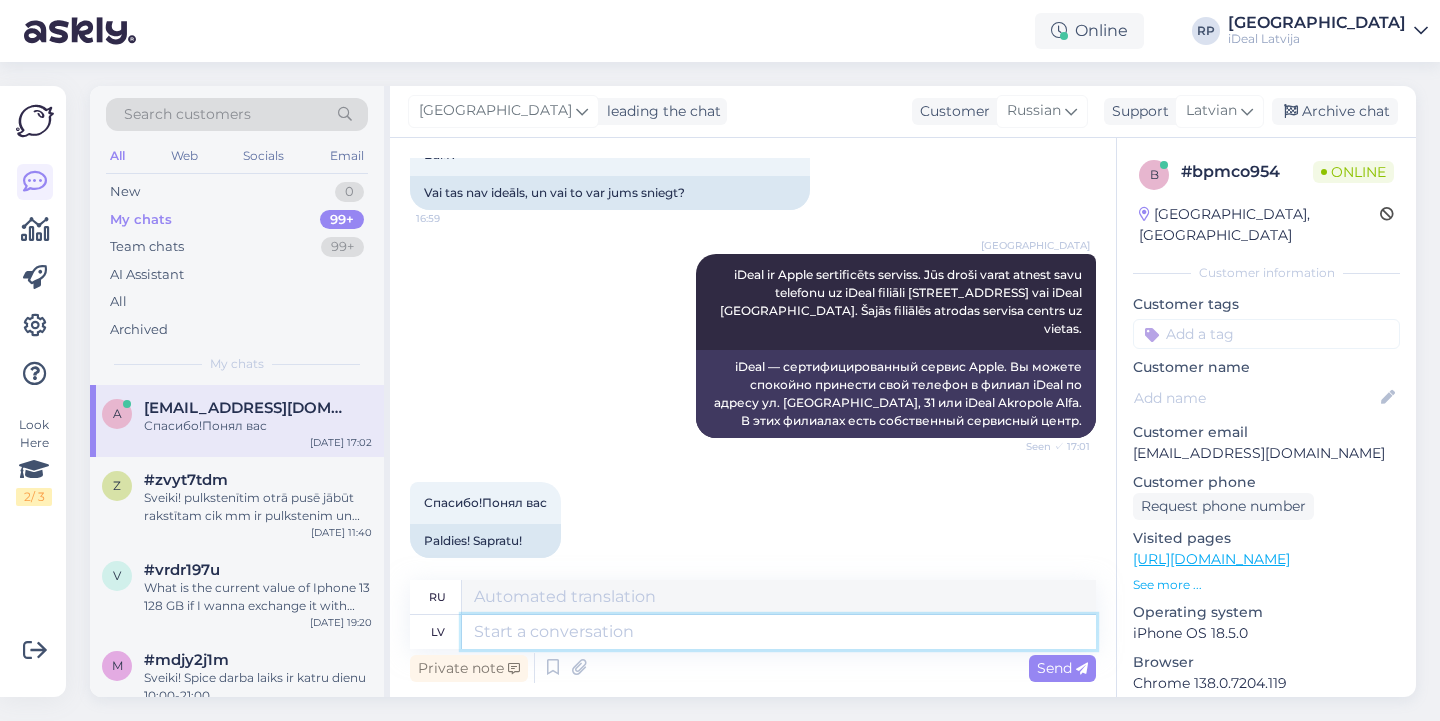 click at bounding box center [779, 632] 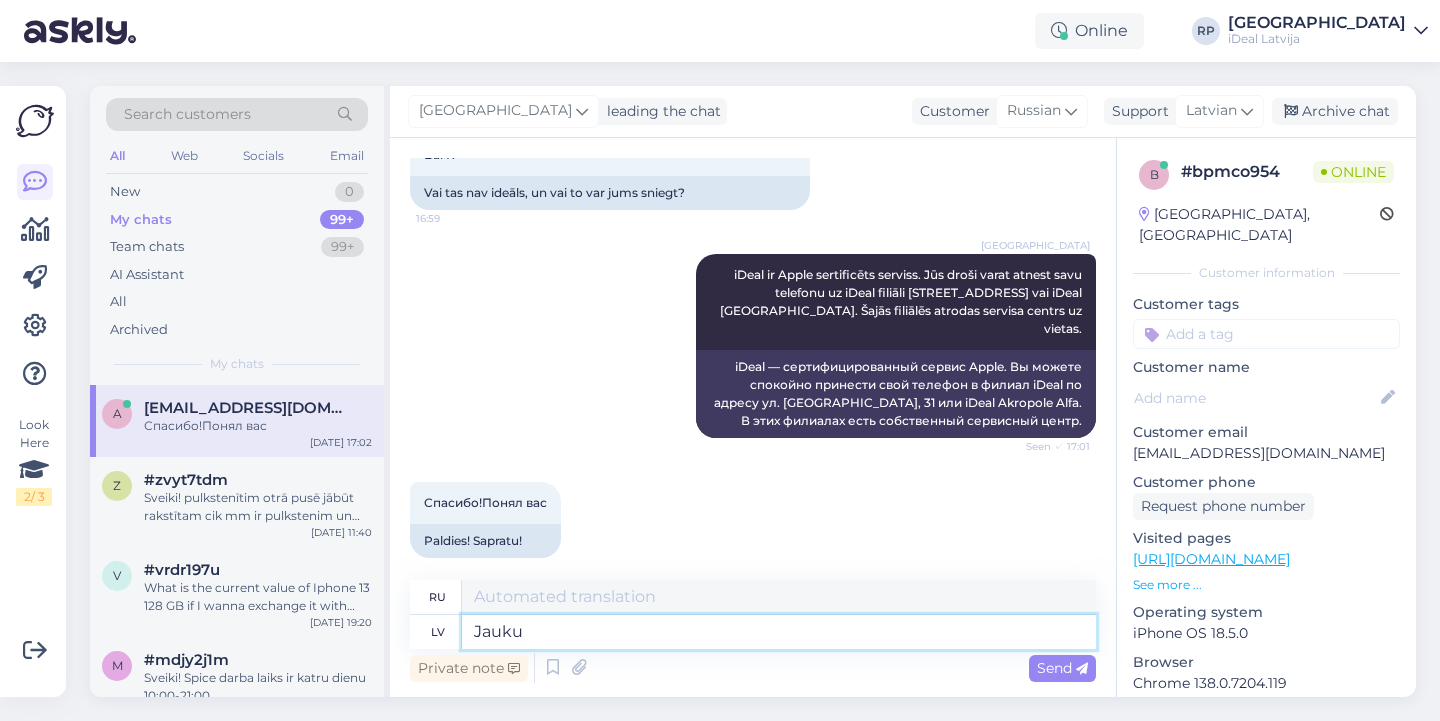 type on "Jauku" 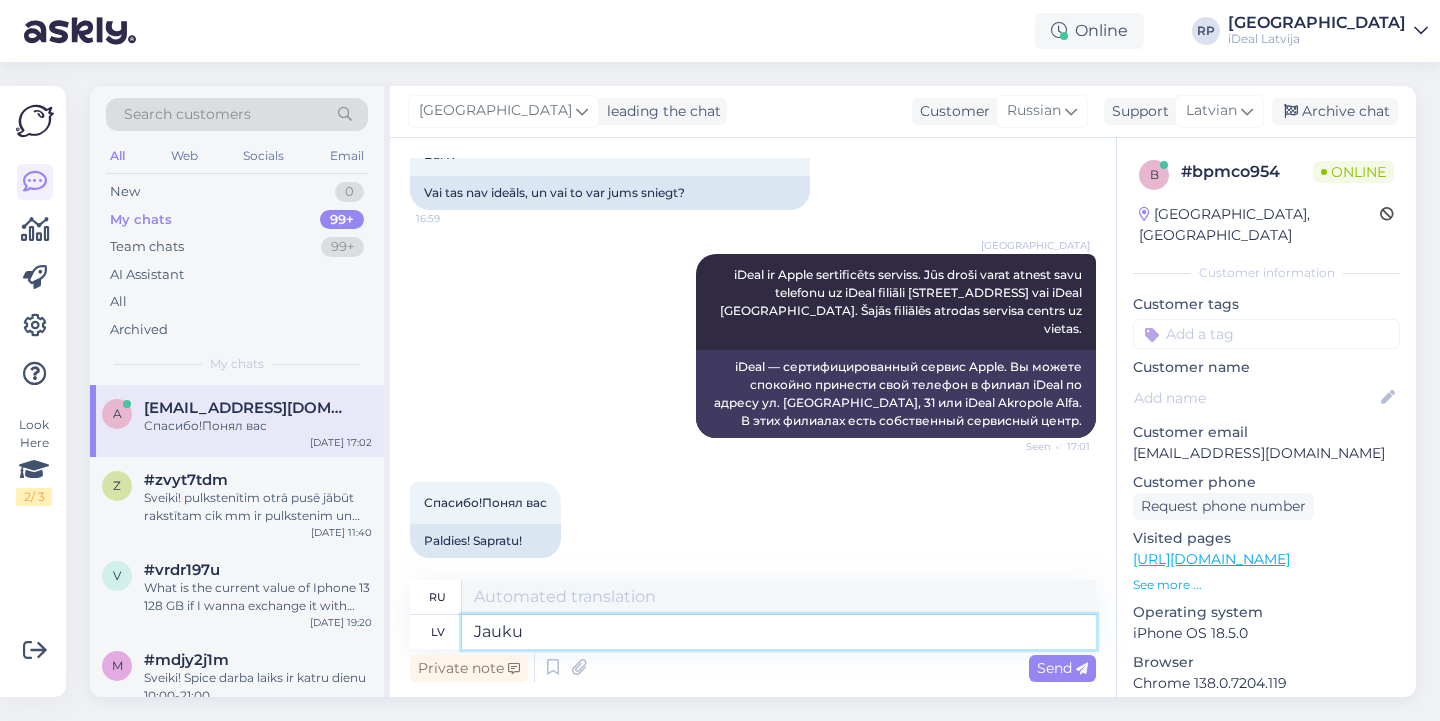 type on "Хороший" 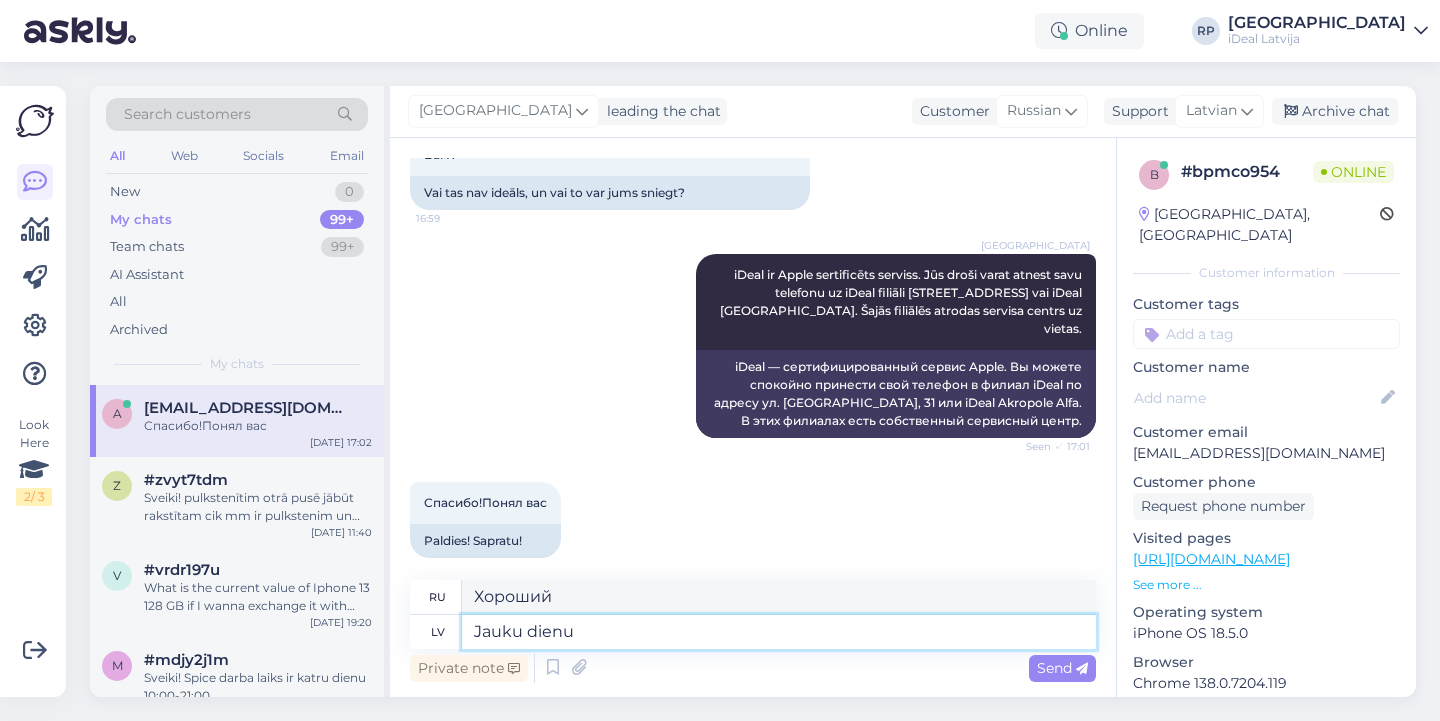 type on "Jauku dienu!" 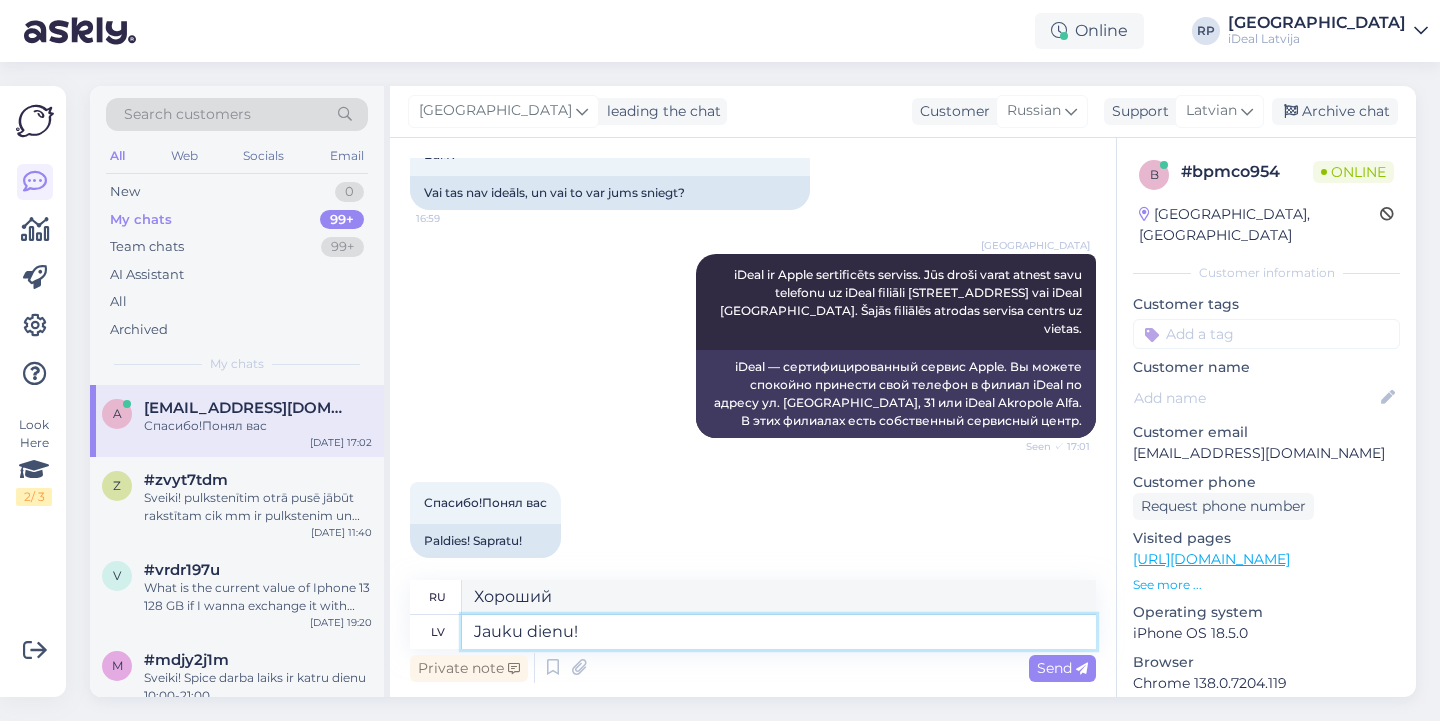 type on "Хорошего дня!" 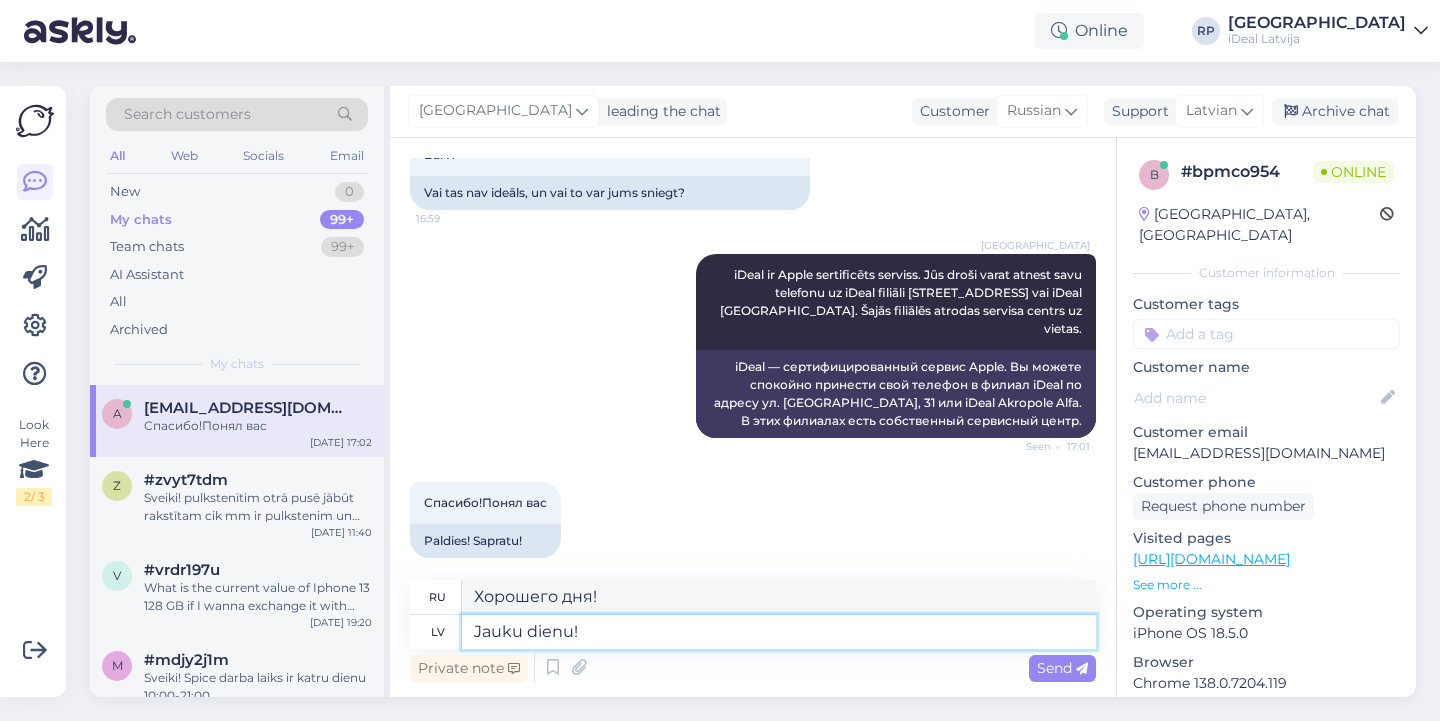 click on "Jauku dienu!" at bounding box center [779, 632] 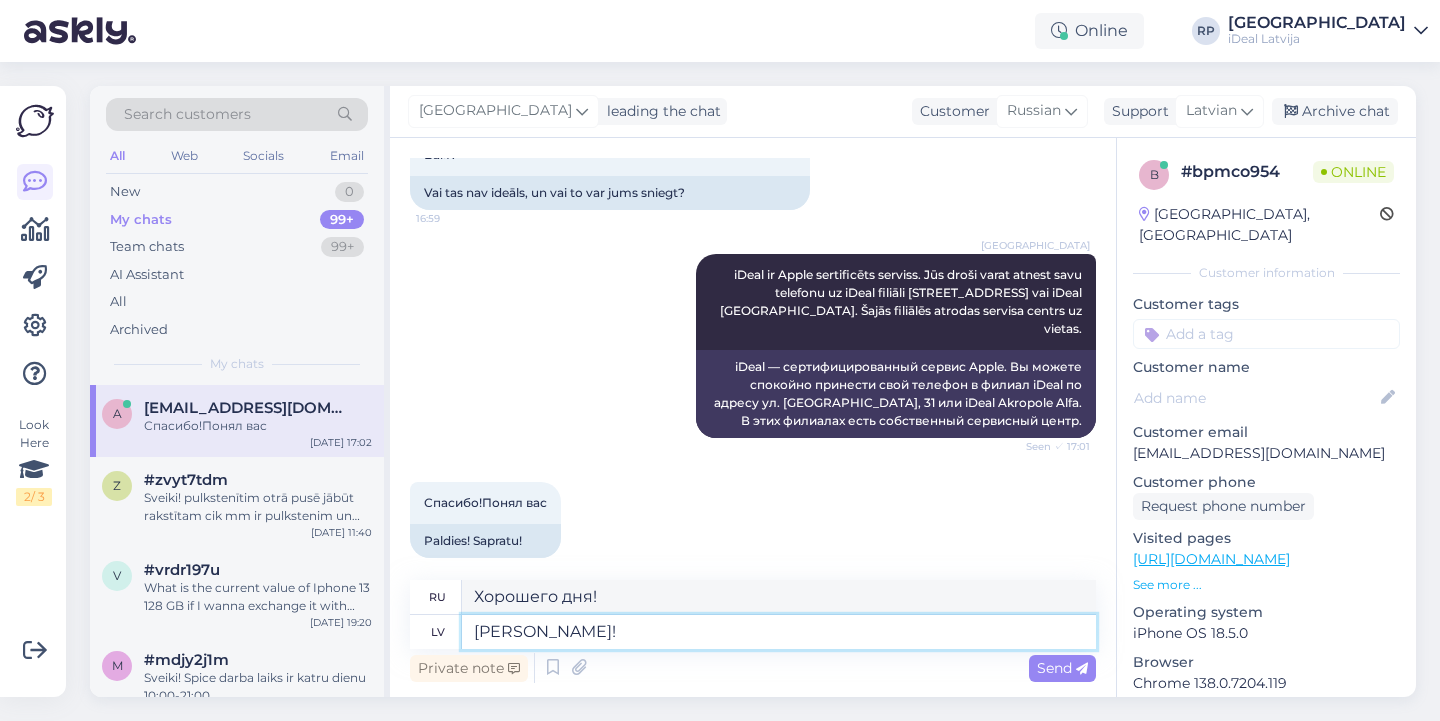 type on "[PERSON_NAME] !" 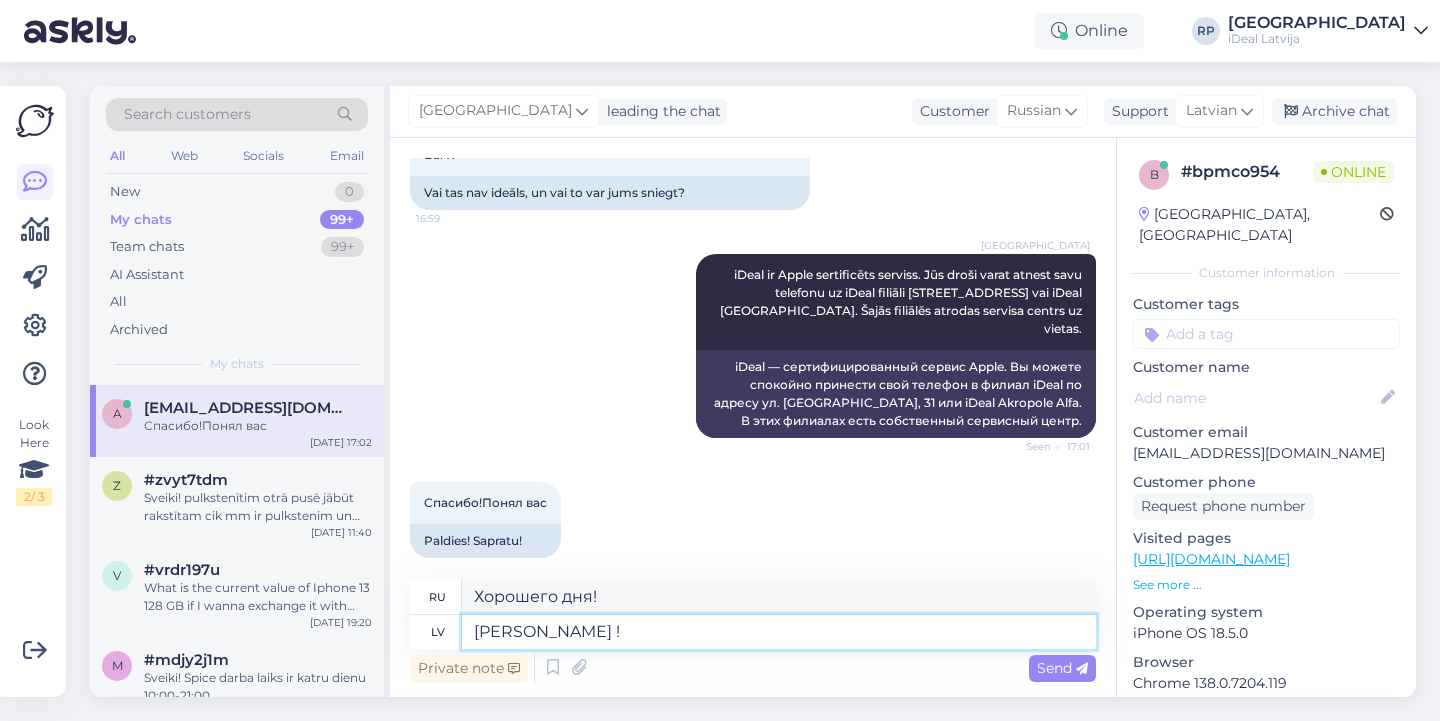type on "Приятно провести вечер!" 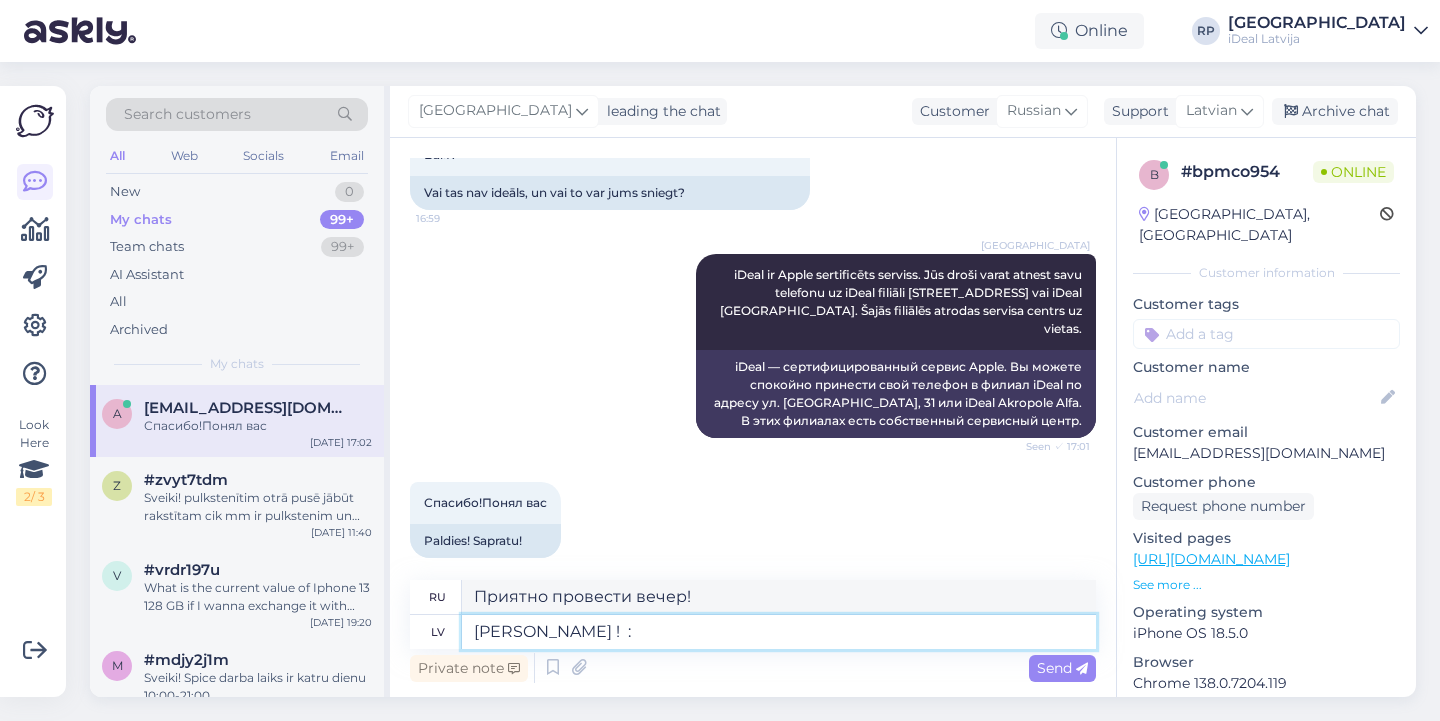 type on "[PERSON_NAME] !  :)" 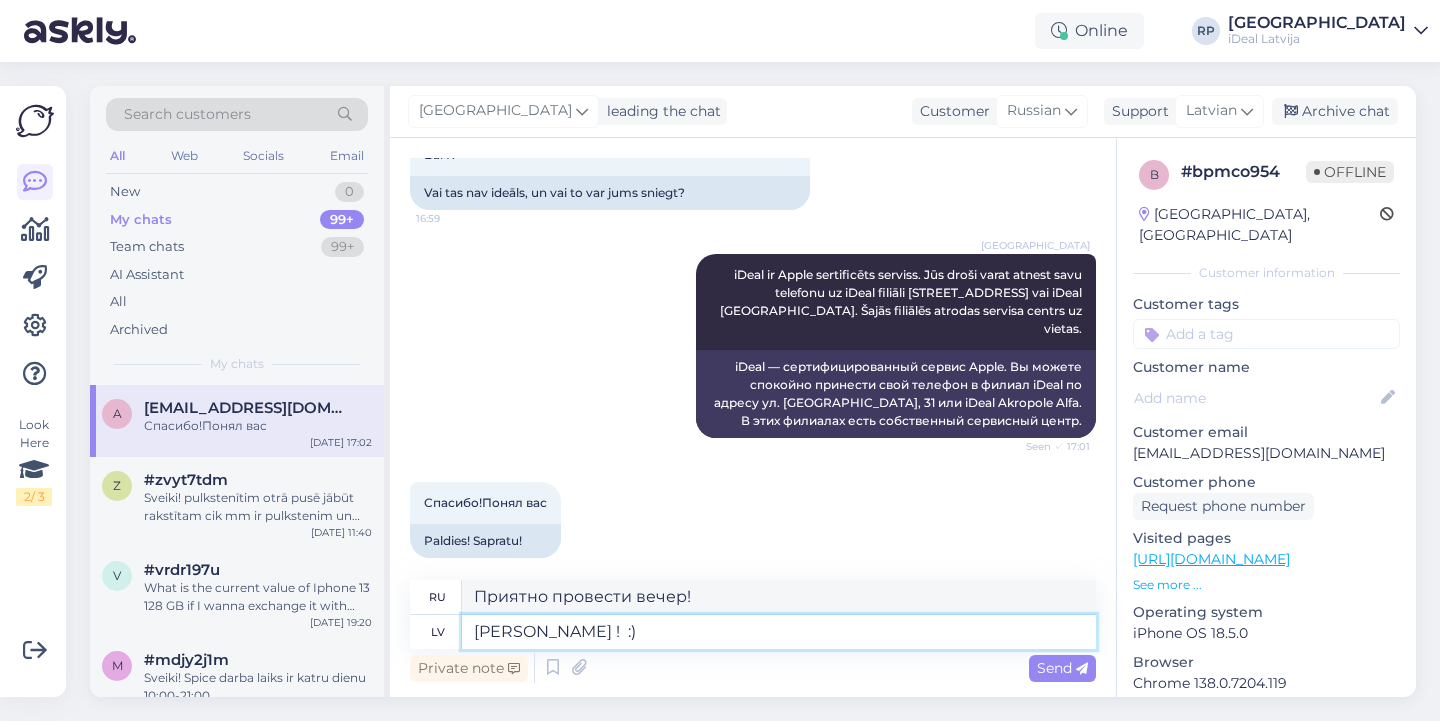 type on "Приятно провести вечер! :)" 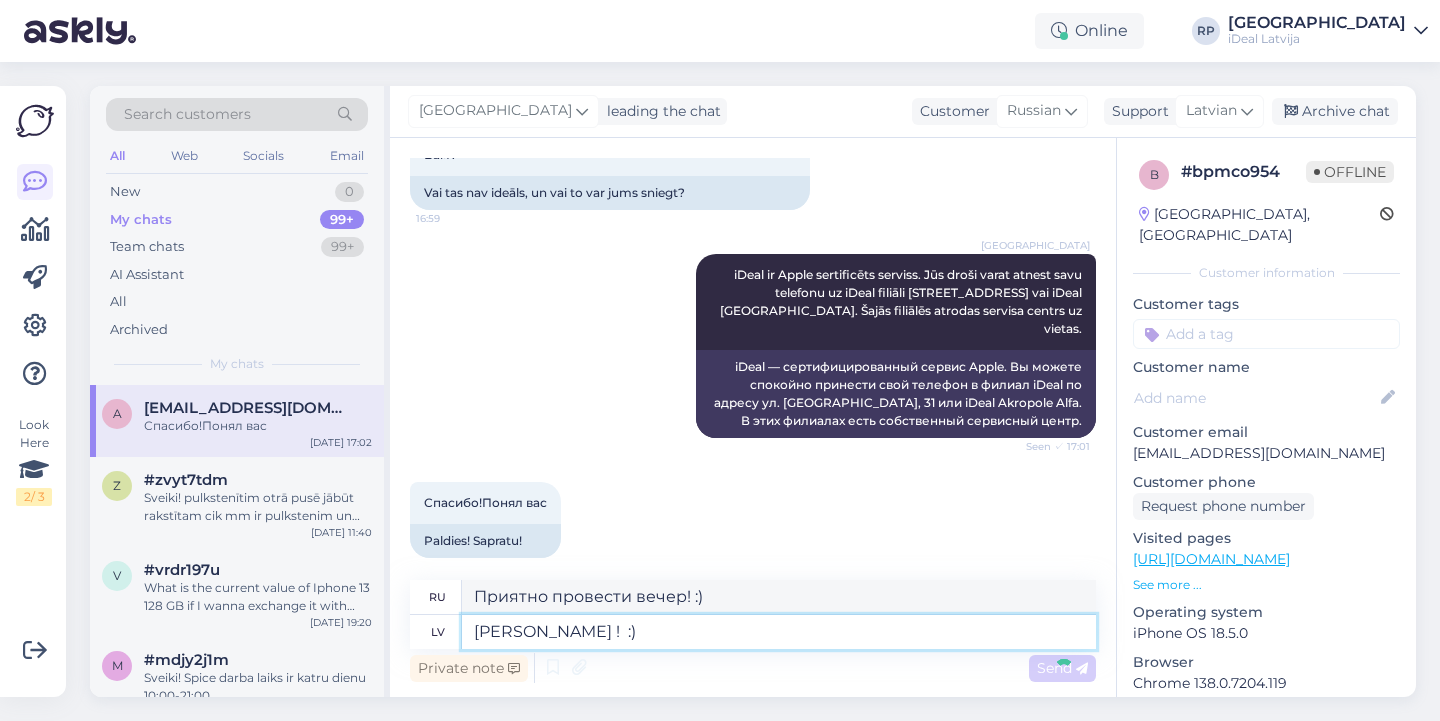 type 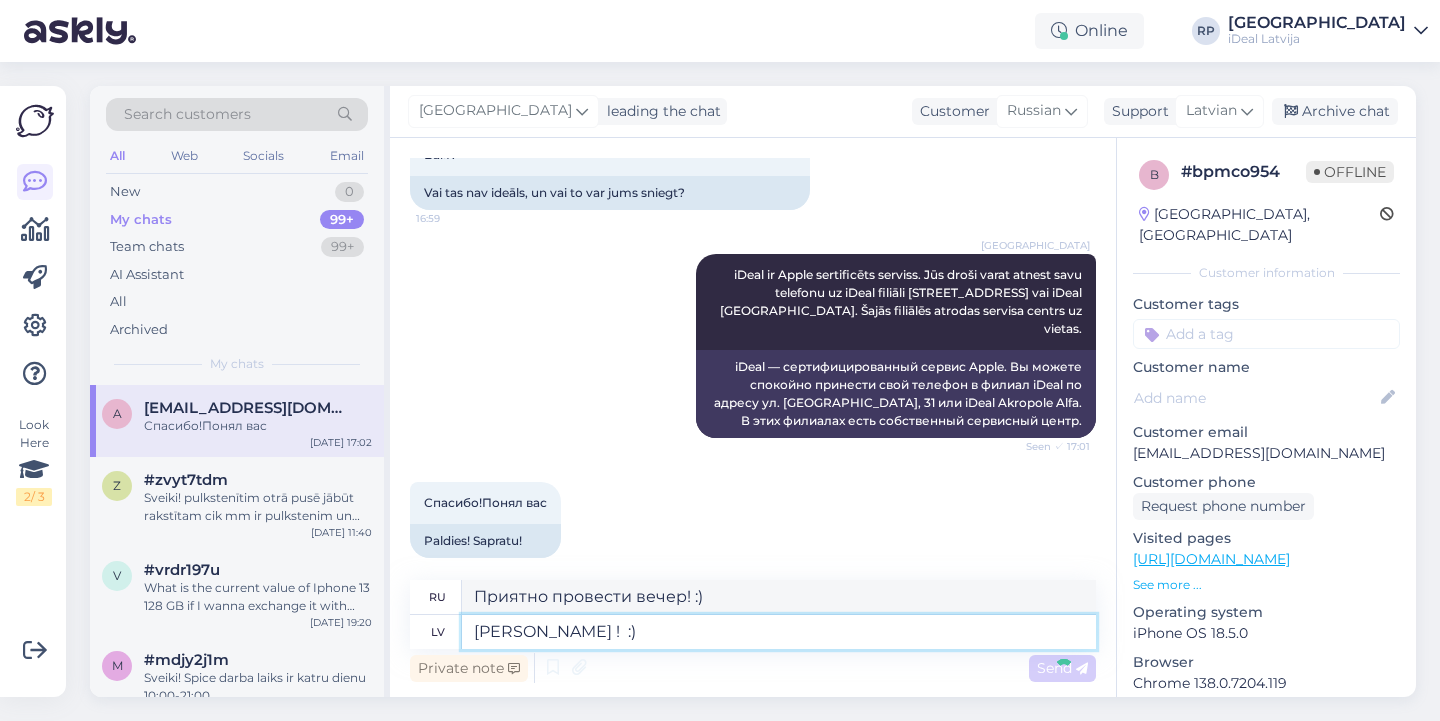 type 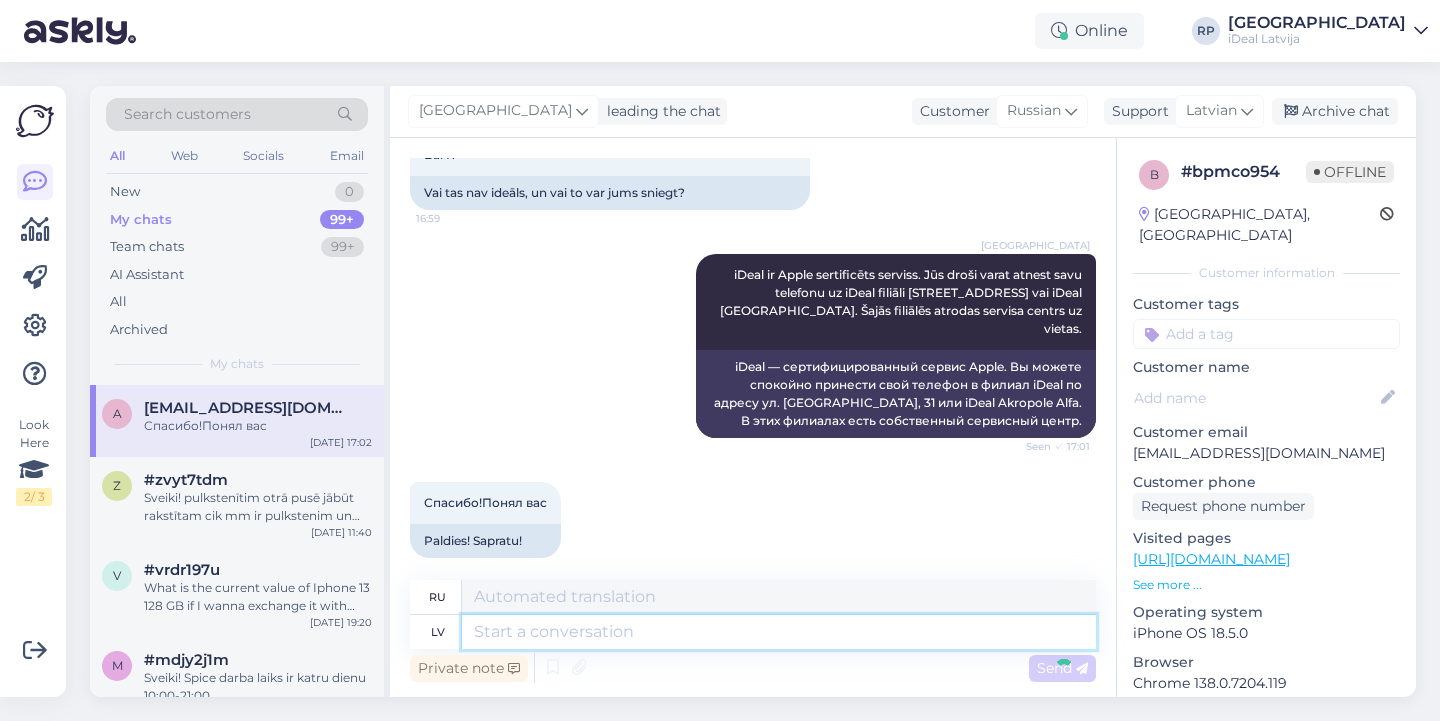 scroll, scrollTop: 742, scrollLeft: 0, axis: vertical 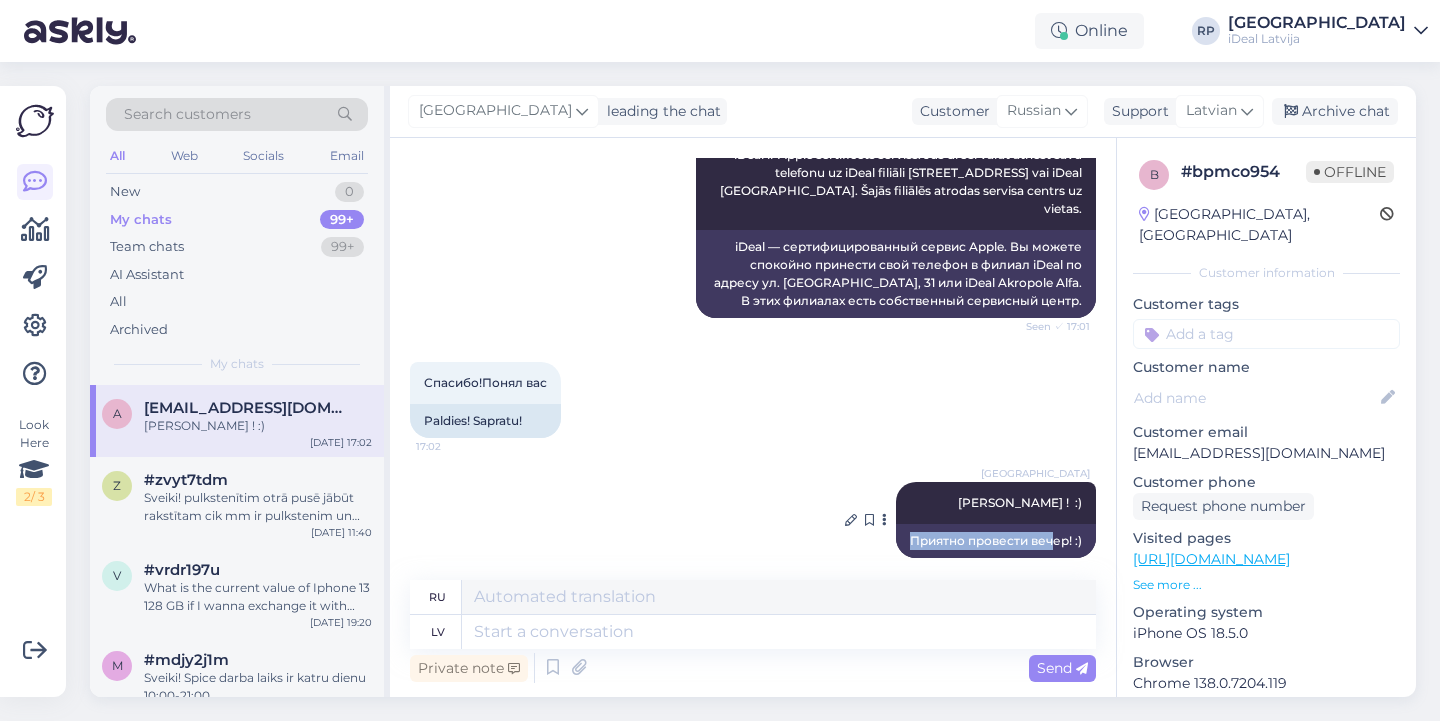 drag, startPoint x: 907, startPoint y: 522, endPoint x: 1056, endPoint y: 524, distance: 149.01343 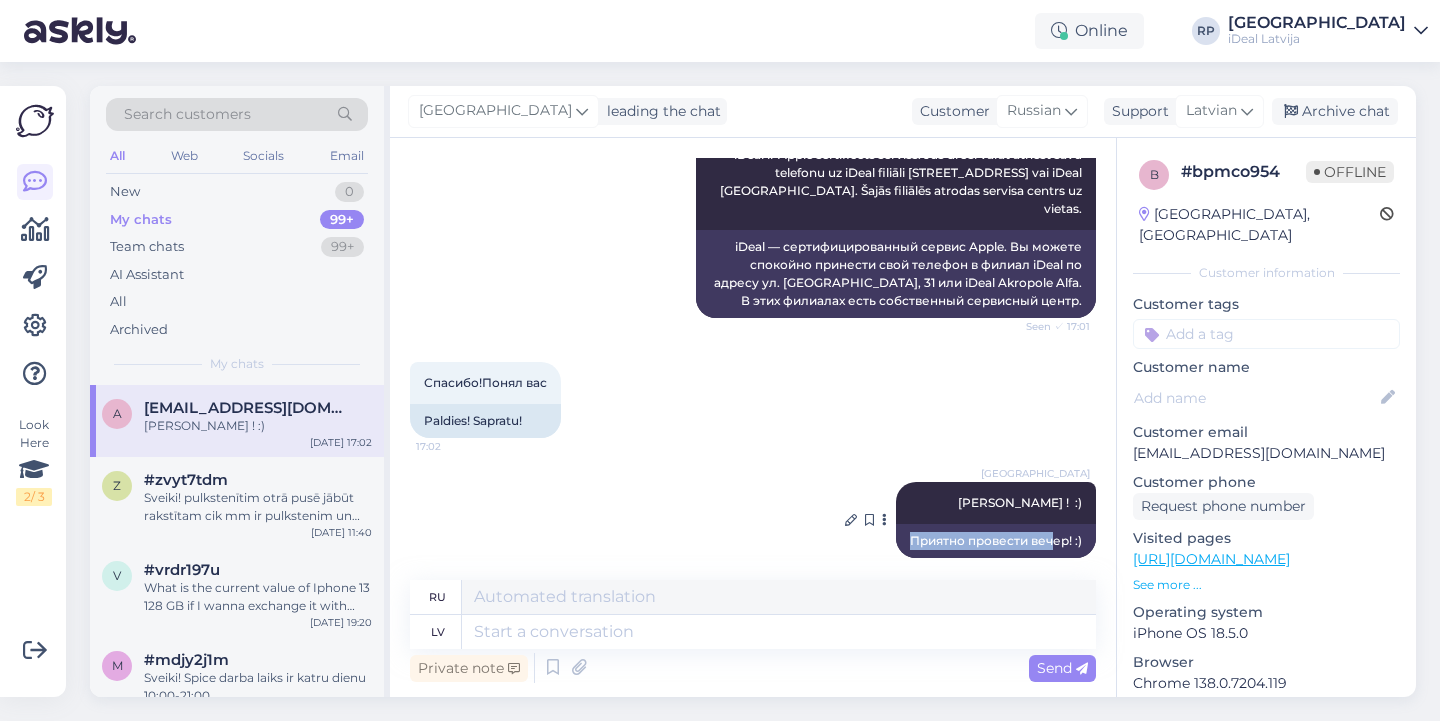click on "Приятно провести вечер! :)" at bounding box center [996, 541] 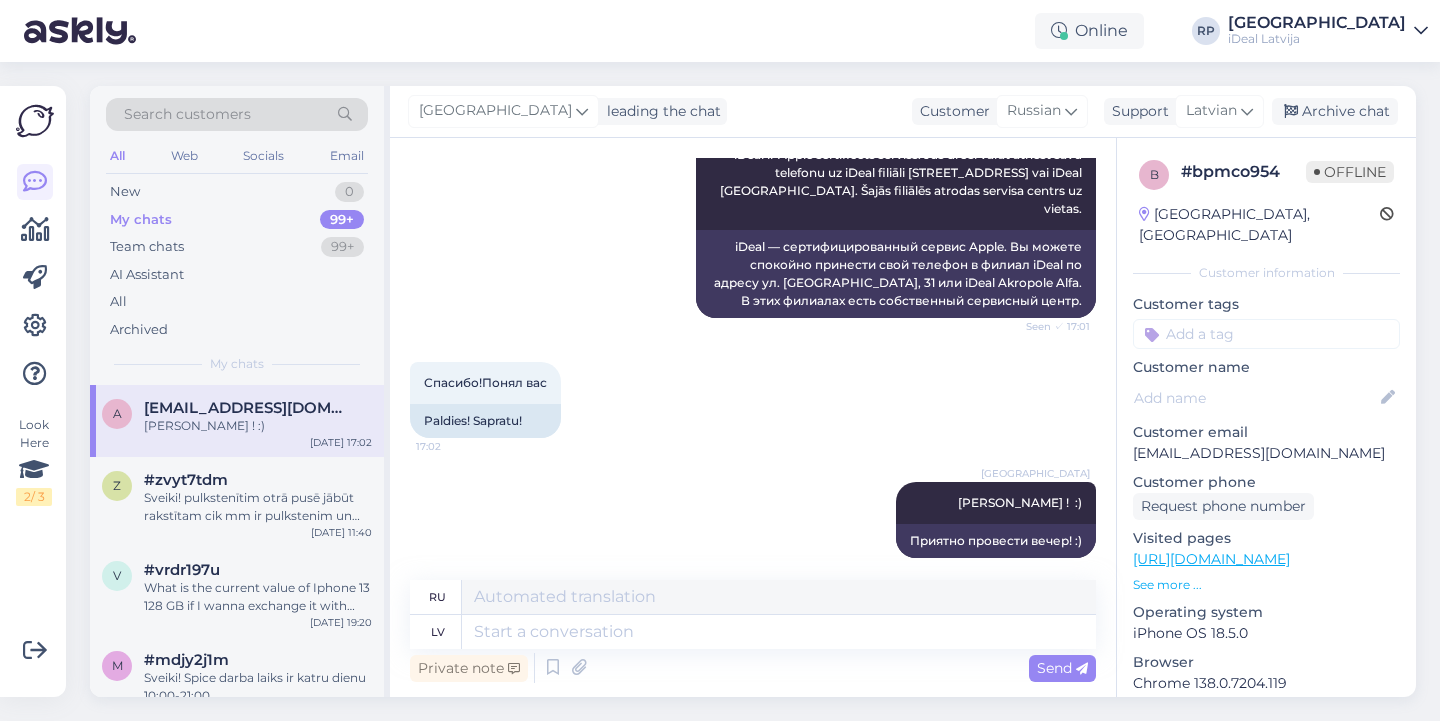 click on "Riga plaza [PERSON_NAME] !  :) 17:05  Приятно провести вечер! :)" at bounding box center (753, 520) 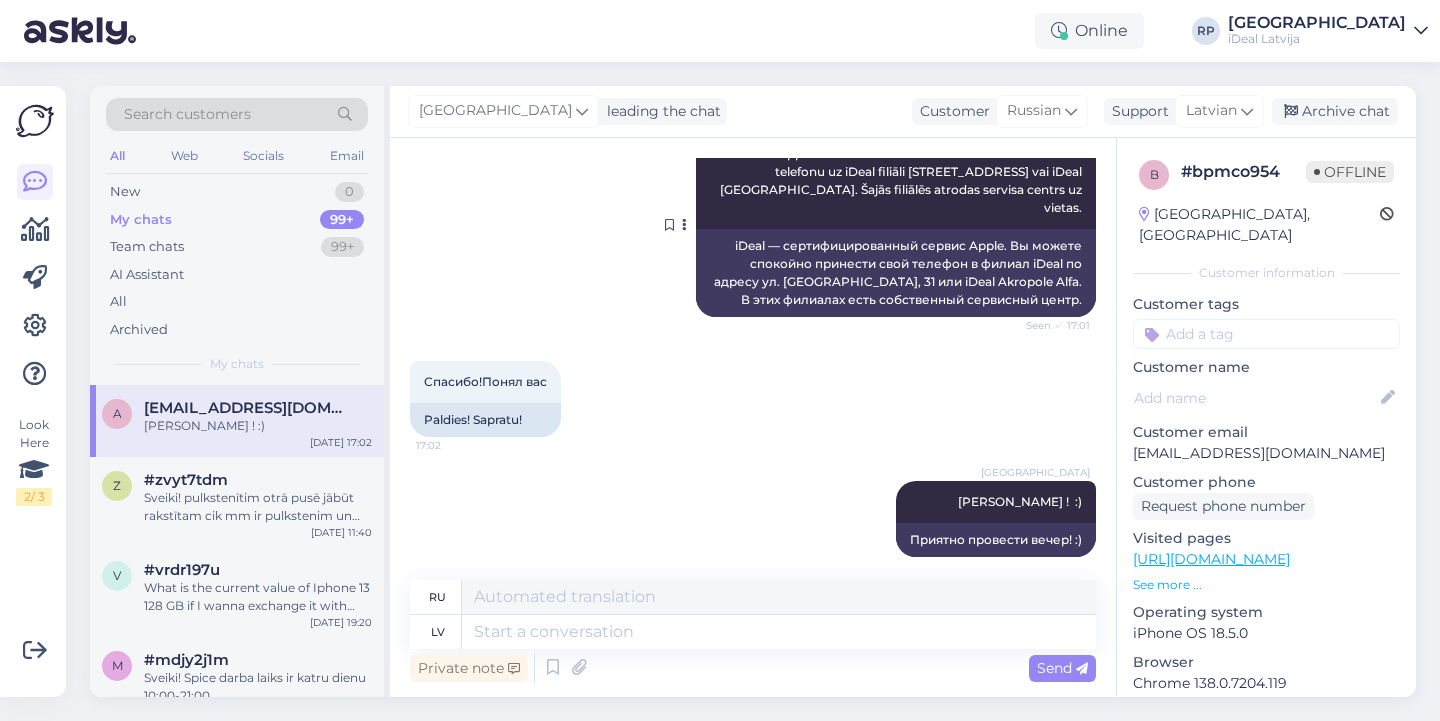 scroll, scrollTop: 742, scrollLeft: 0, axis: vertical 